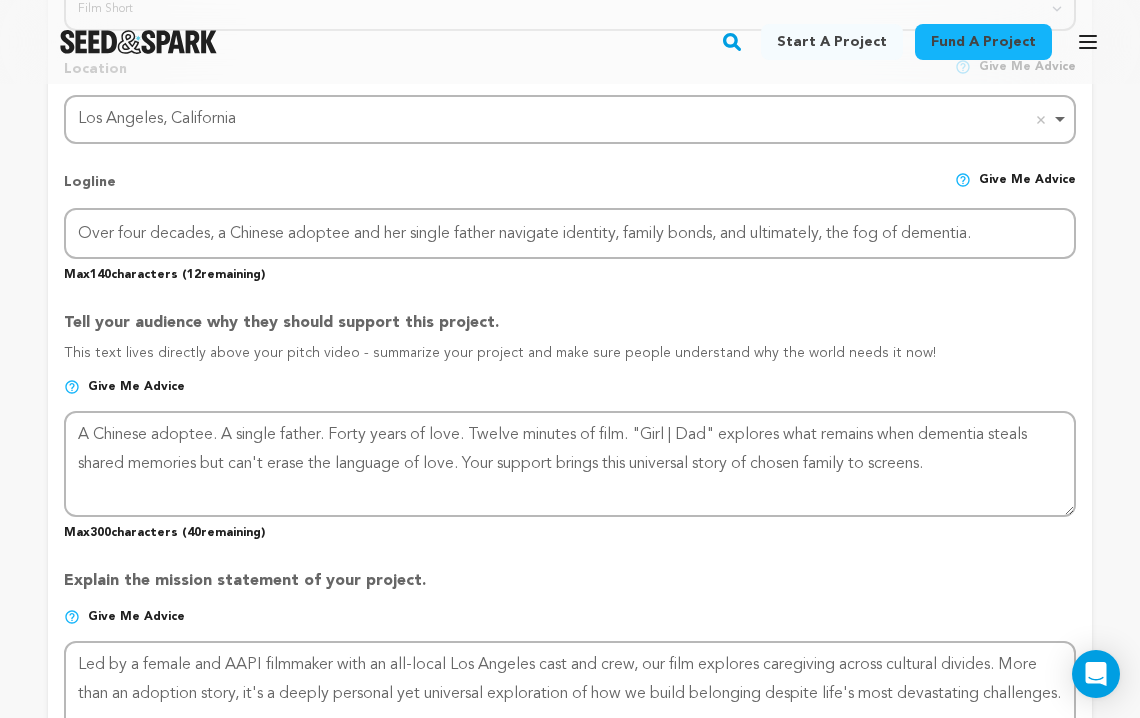 scroll, scrollTop: 0, scrollLeft: 0, axis: both 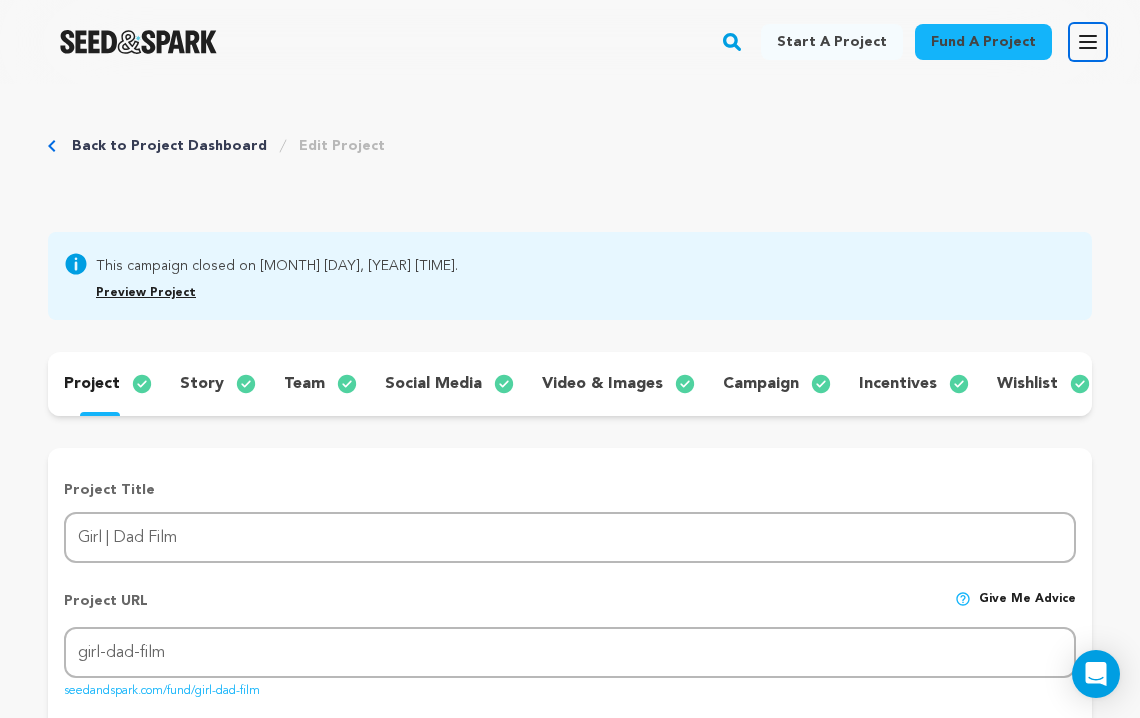click 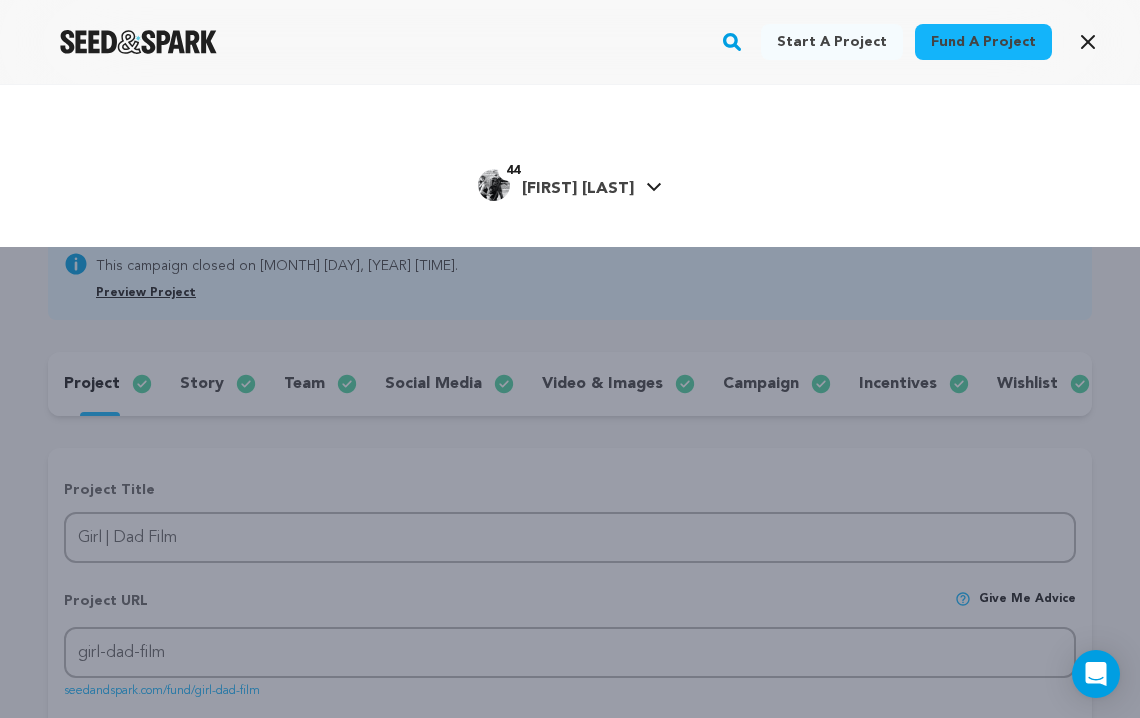 click on "[LAST] [LAST]." at bounding box center (578, 189) 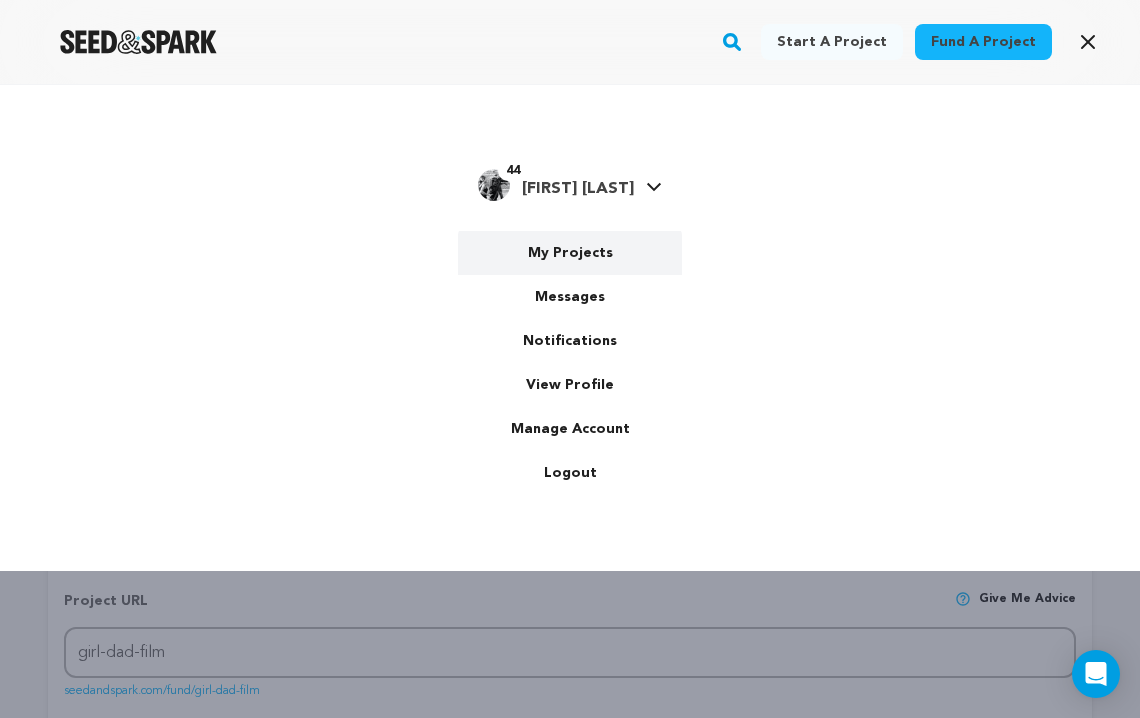 click on "My Projects" at bounding box center (570, 253) 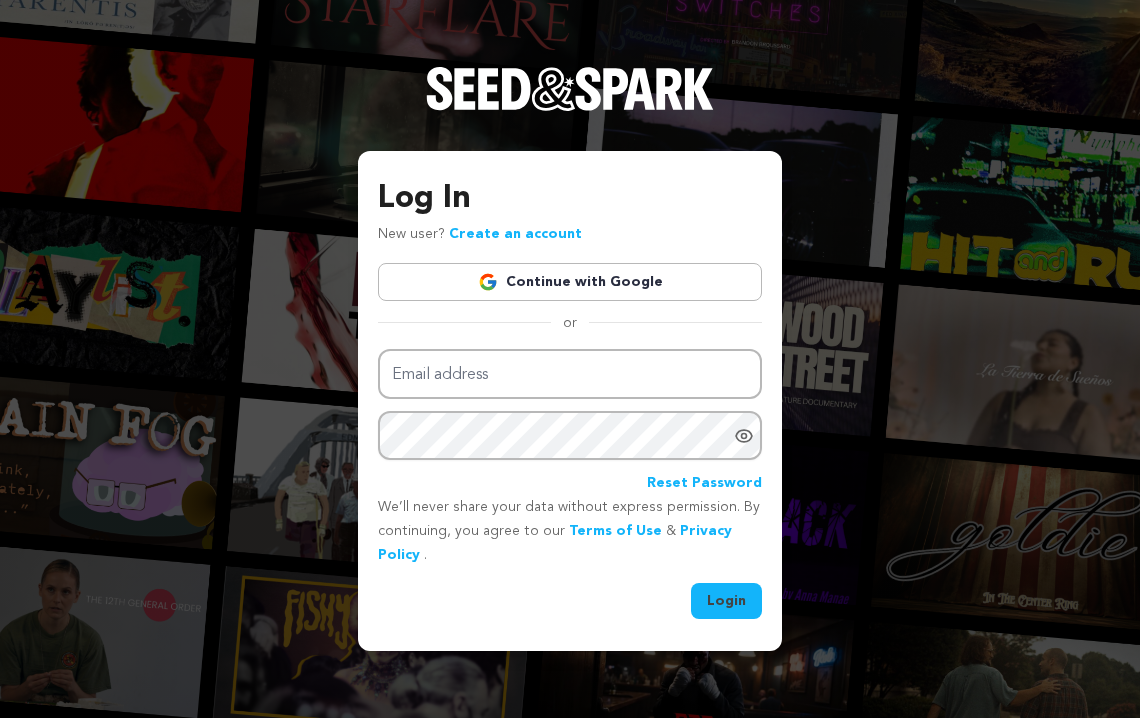 scroll, scrollTop: 0, scrollLeft: 0, axis: both 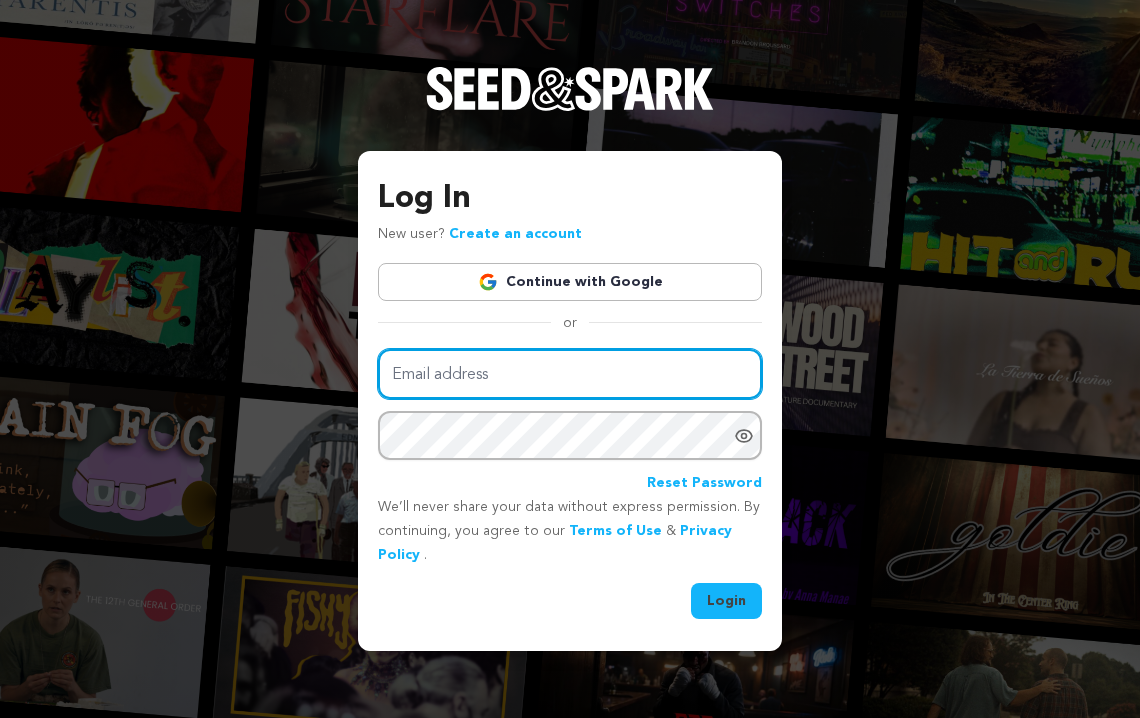type on "[EMAIL]" 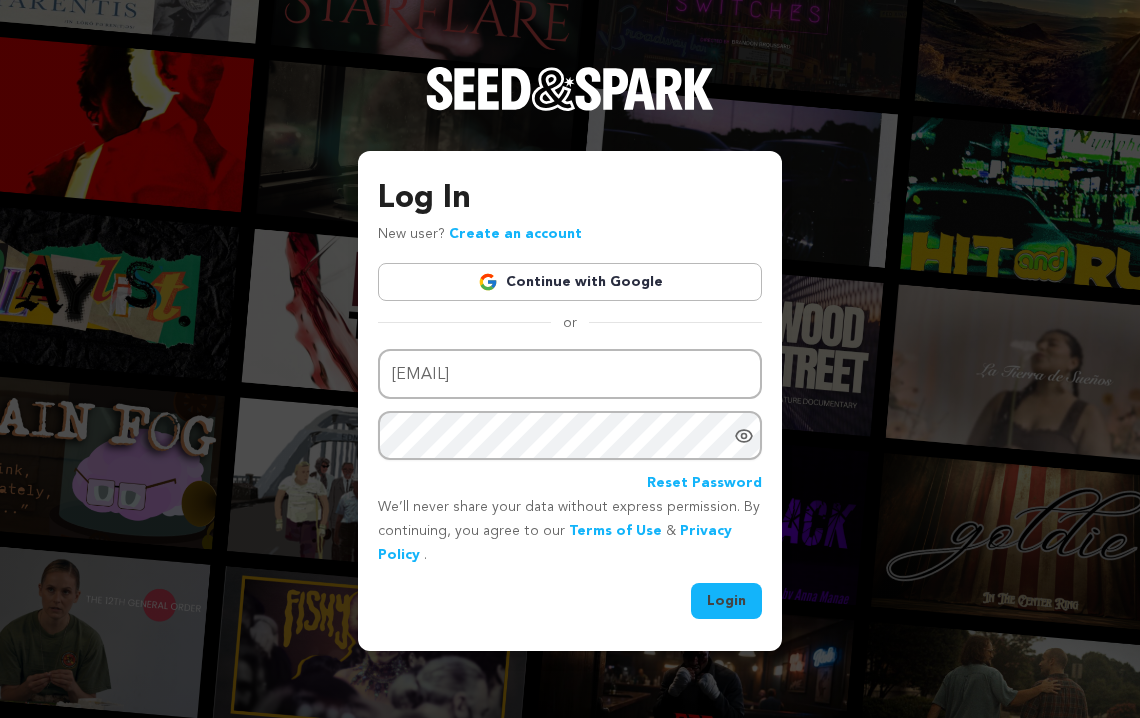 click on "Continue with Google" at bounding box center (570, 282) 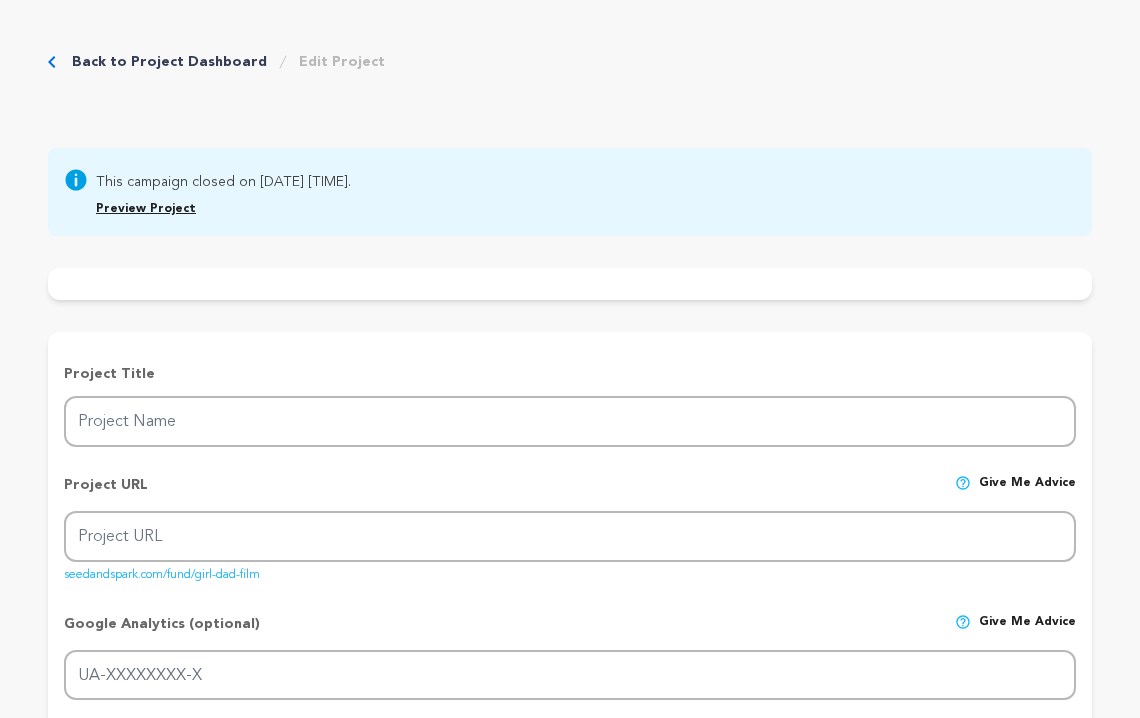 scroll, scrollTop: 0, scrollLeft: 0, axis: both 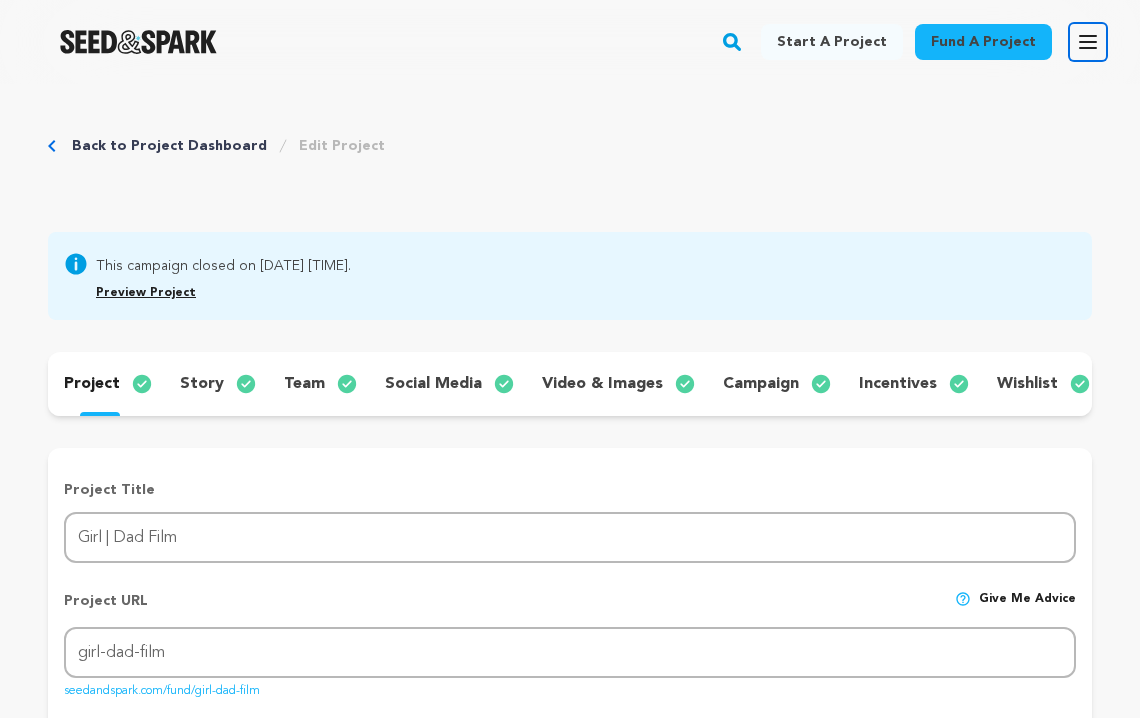 click 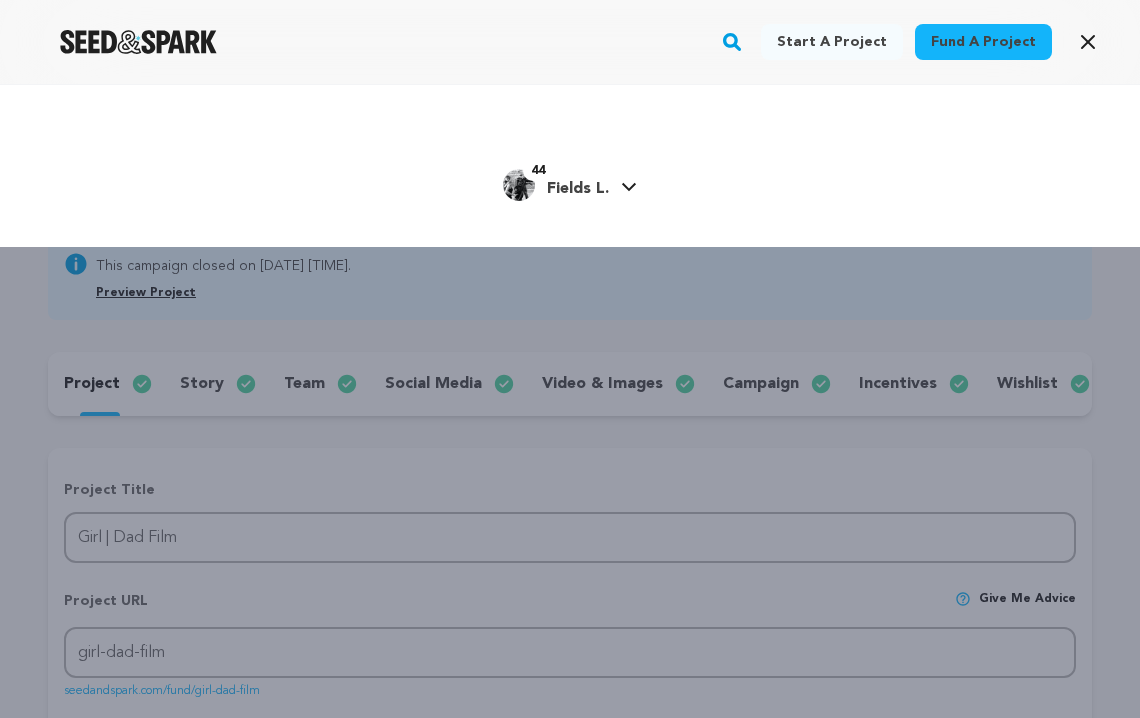click on "[LAST] [LAST]." at bounding box center (578, 189) 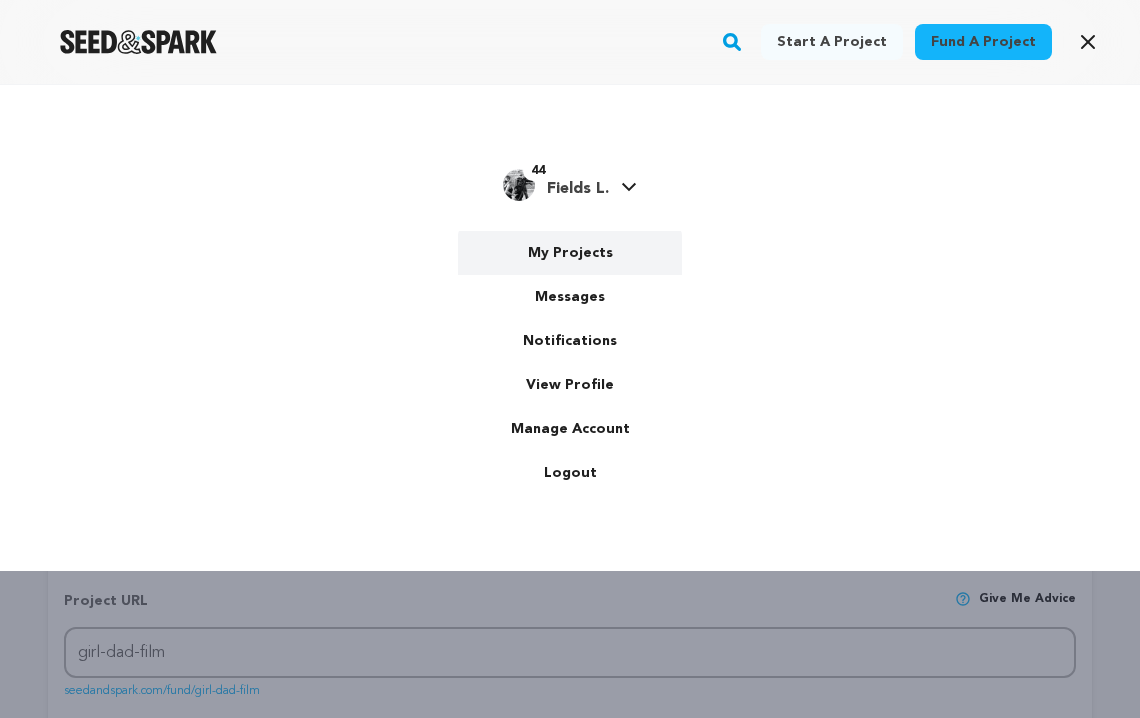click on "My Projects" at bounding box center (570, 253) 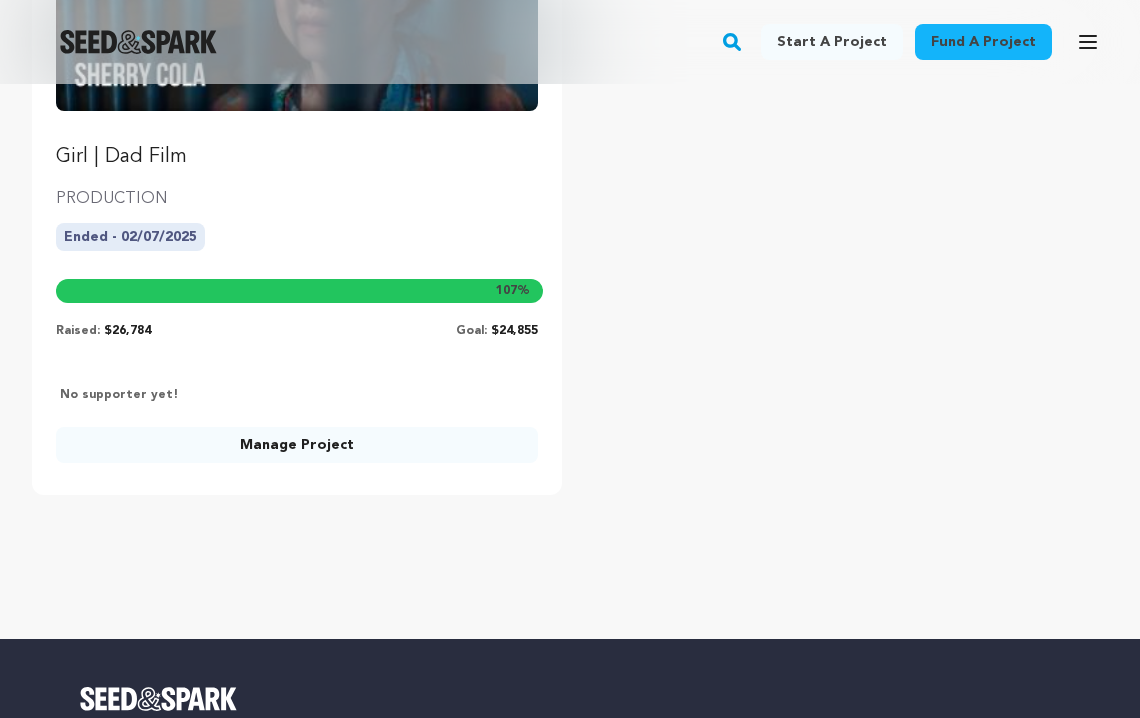 scroll, scrollTop: 485, scrollLeft: 0, axis: vertical 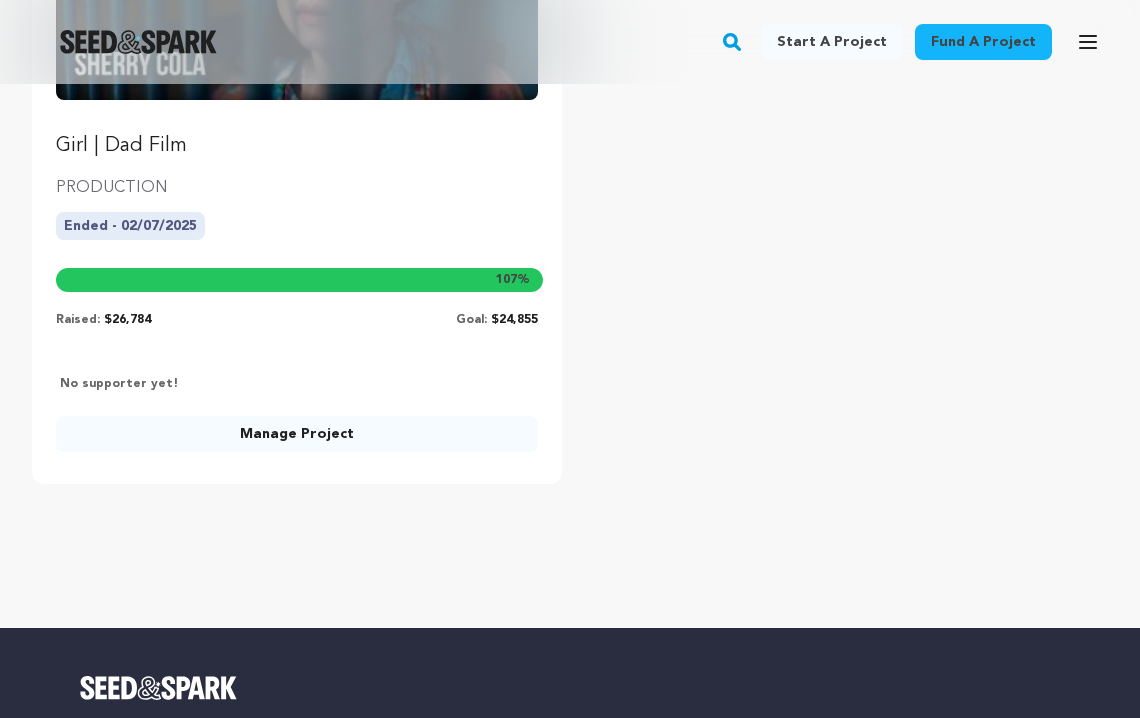 click on "Manage Project" at bounding box center [297, 434] 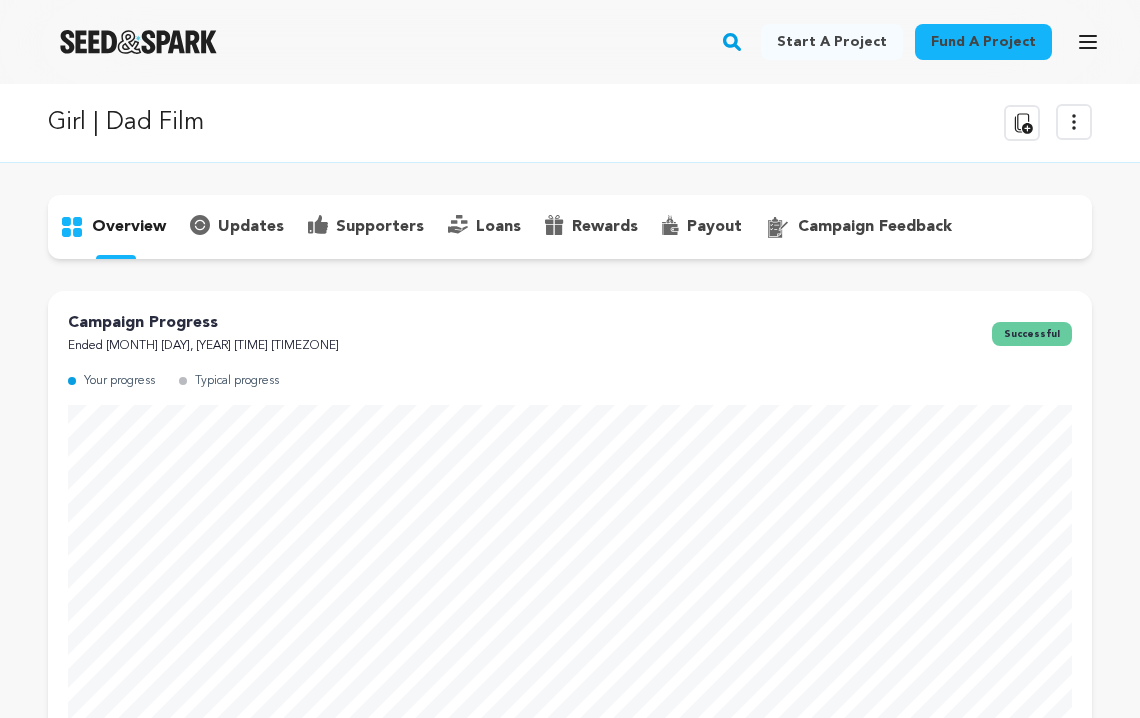 scroll, scrollTop: 6, scrollLeft: 0, axis: vertical 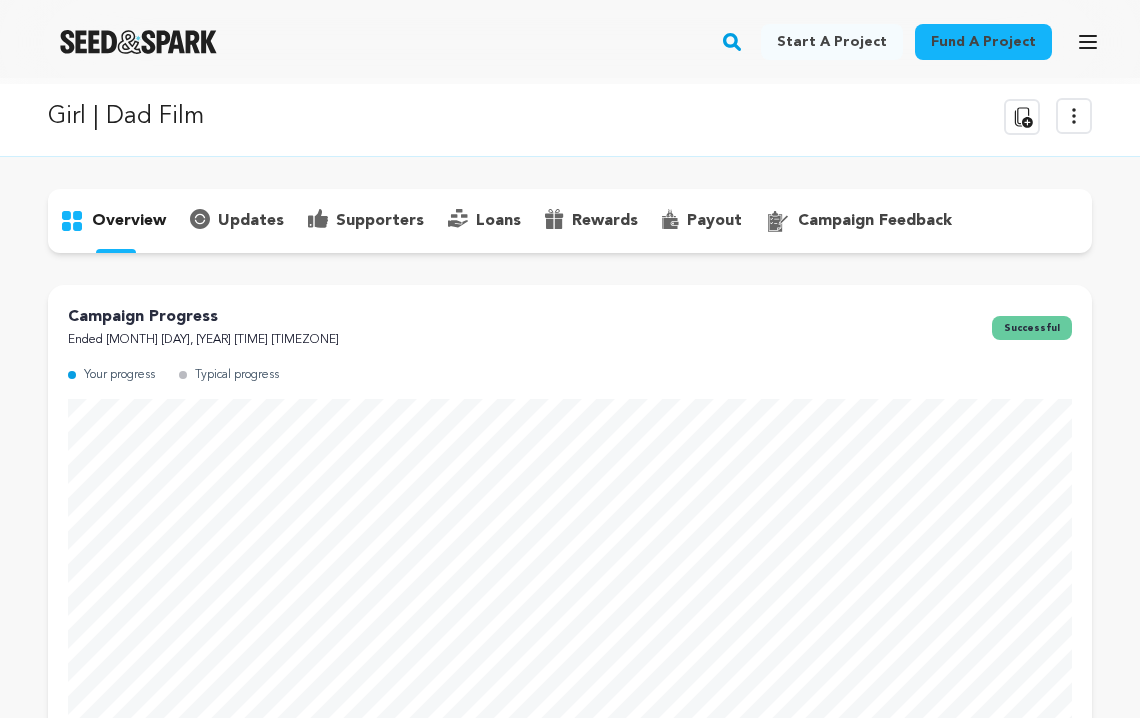 click on "supporters" at bounding box center [380, 221] 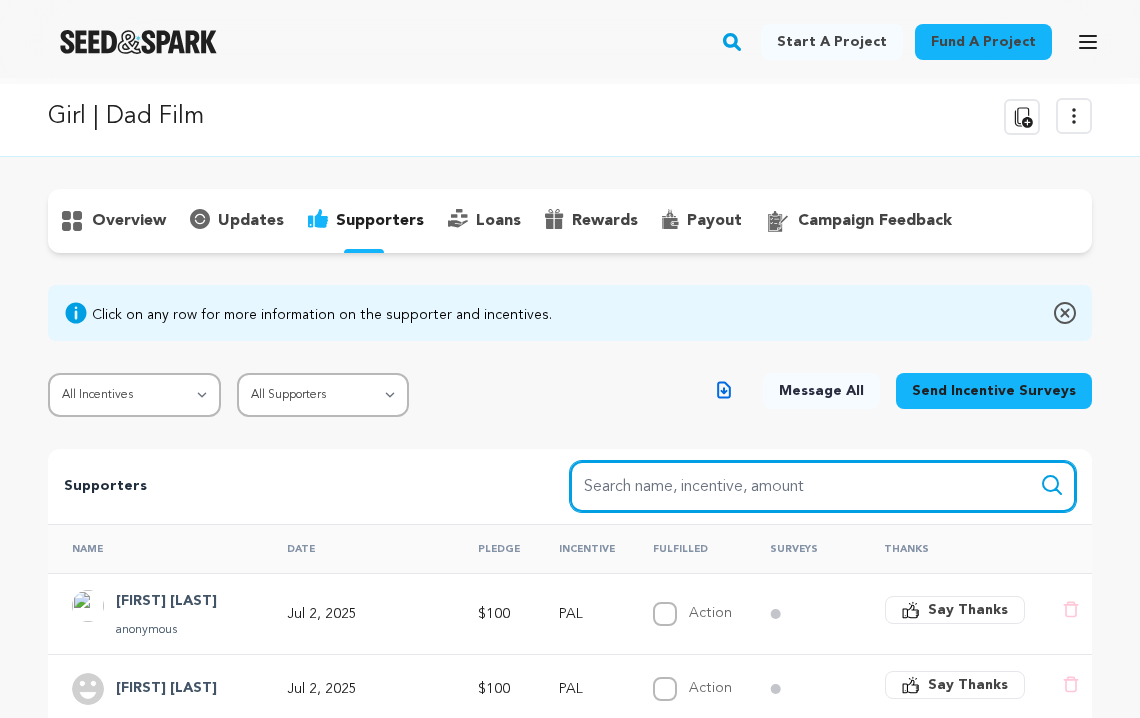 click on "Search name, item" at bounding box center (823, 486) 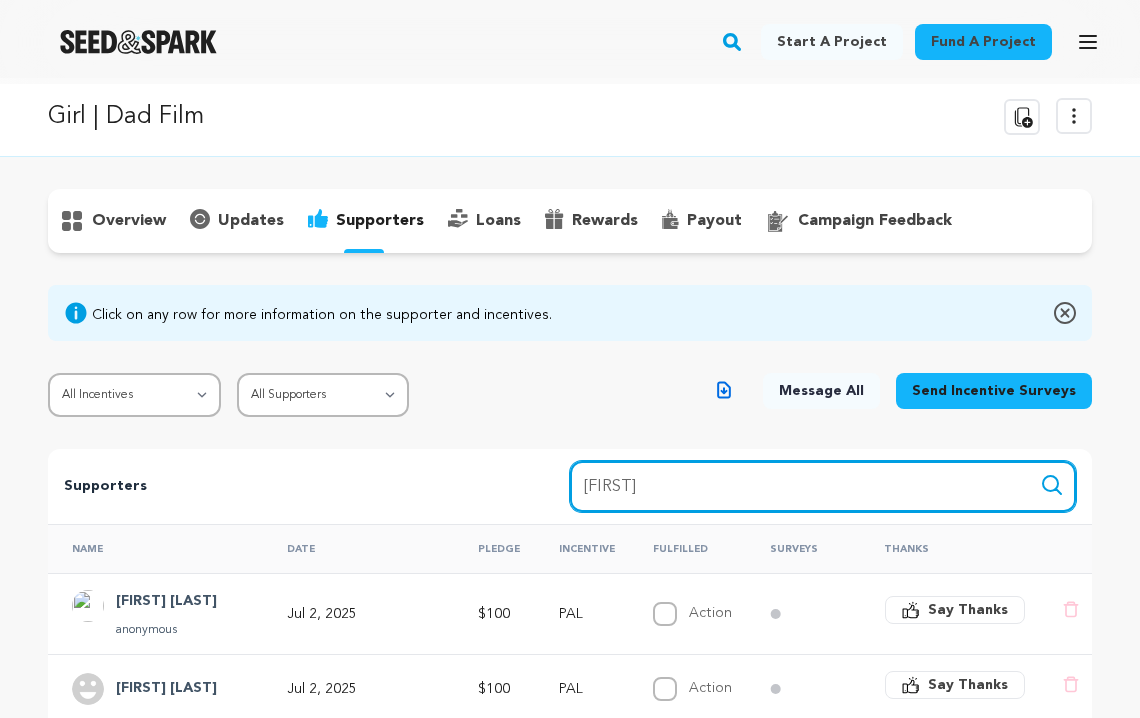 drag, startPoint x: 1038, startPoint y: 487, endPoint x: 1050, endPoint y: 485, distance: 12.165525 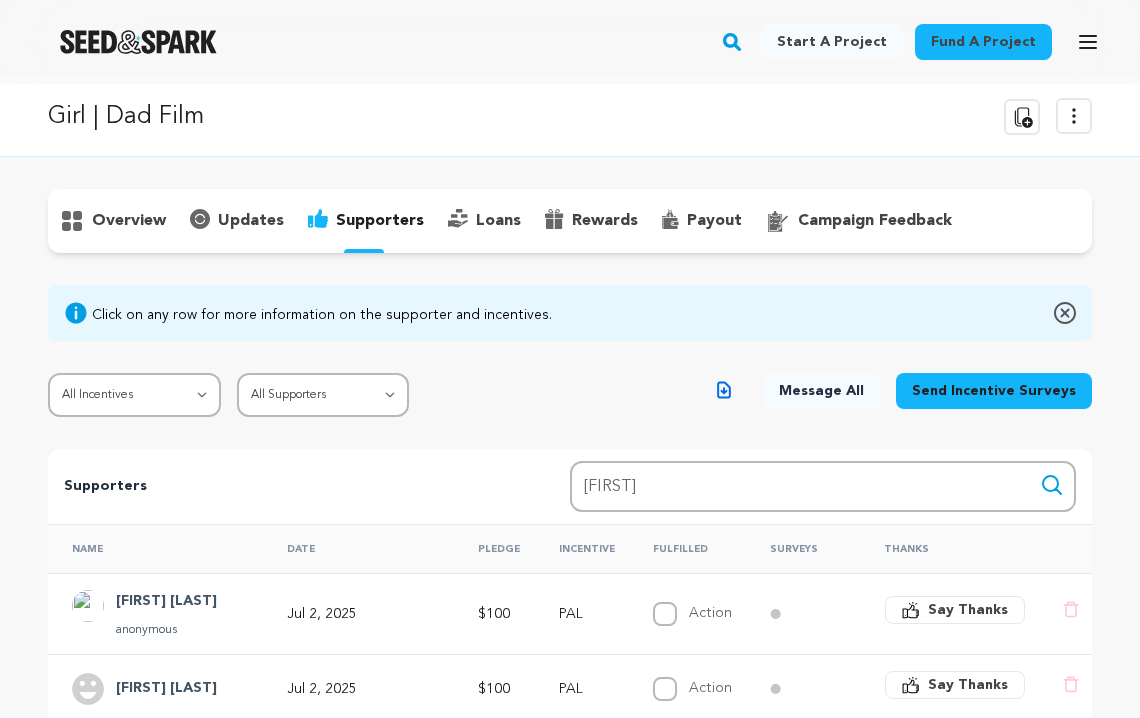 click 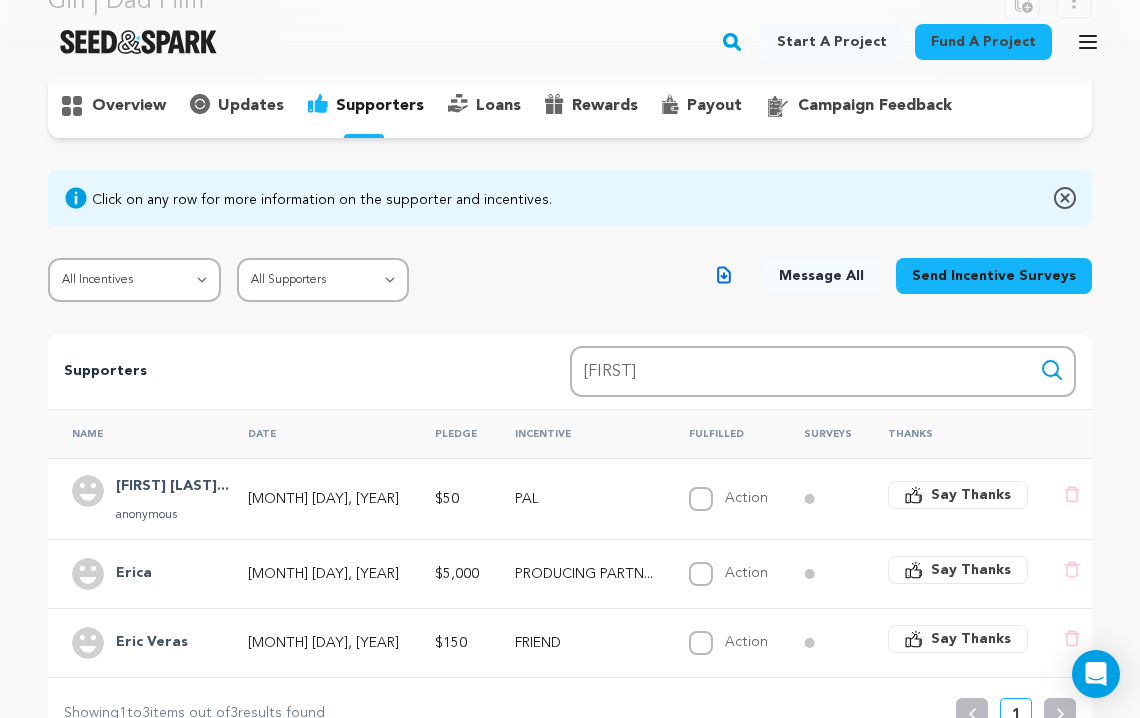 scroll, scrollTop: 190, scrollLeft: 0, axis: vertical 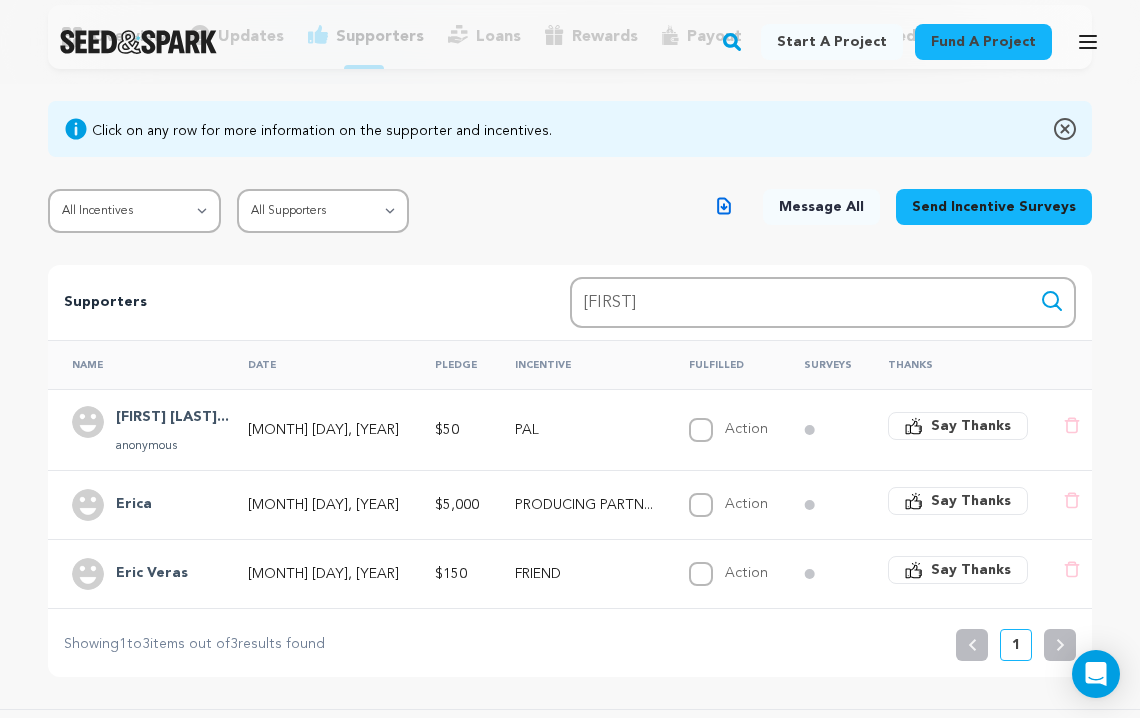 click on "Eric Veras" at bounding box center (152, 574) 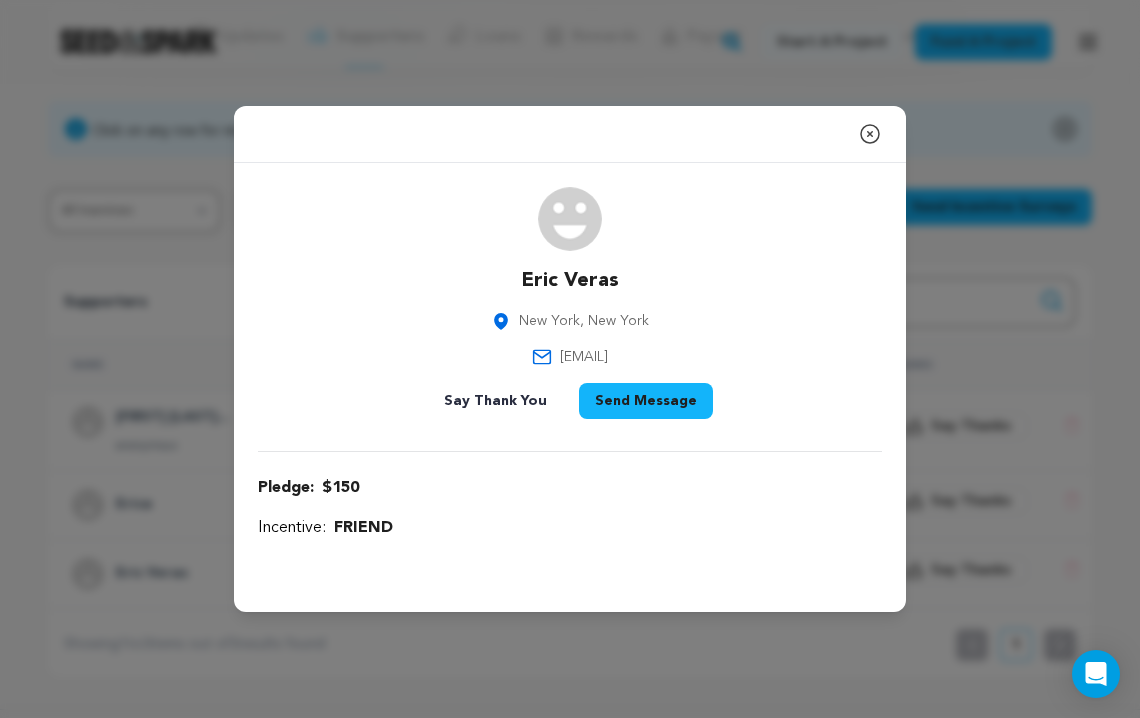 drag, startPoint x: 657, startPoint y: 359, endPoint x: 518, endPoint y: 359, distance: 139 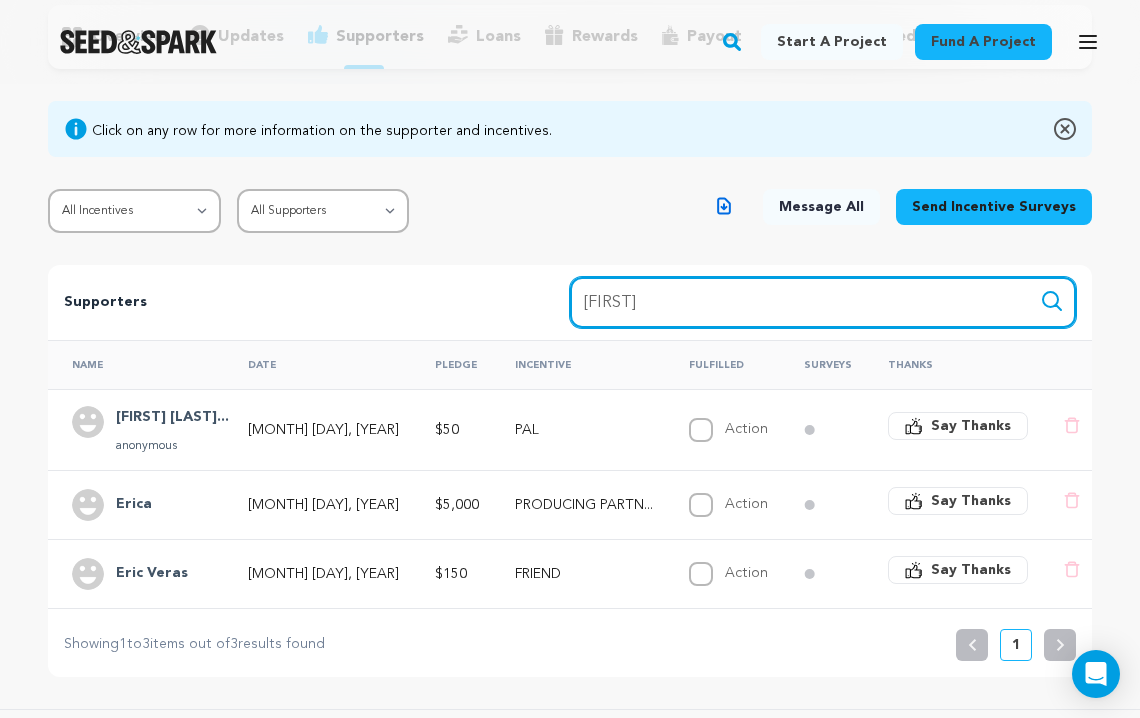 drag, startPoint x: 634, startPoint y: 305, endPoint x: 531, endPoint y: 298, distance: 103.23759 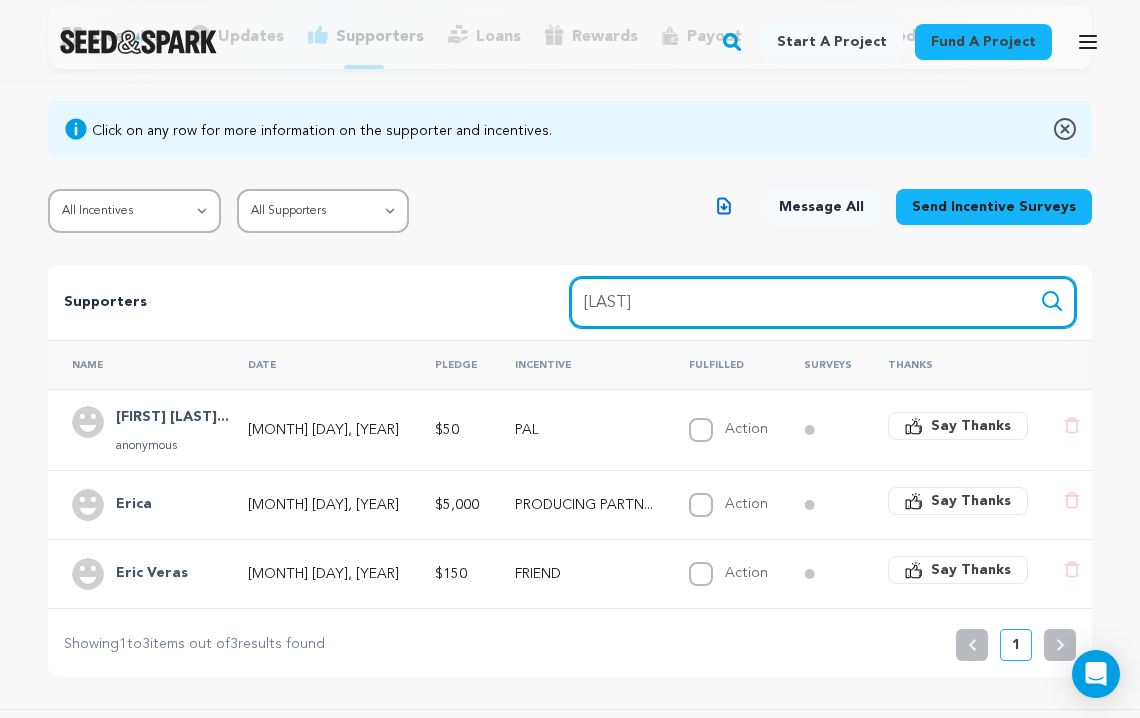 click on "Search" at bounding box center (1052, 301) 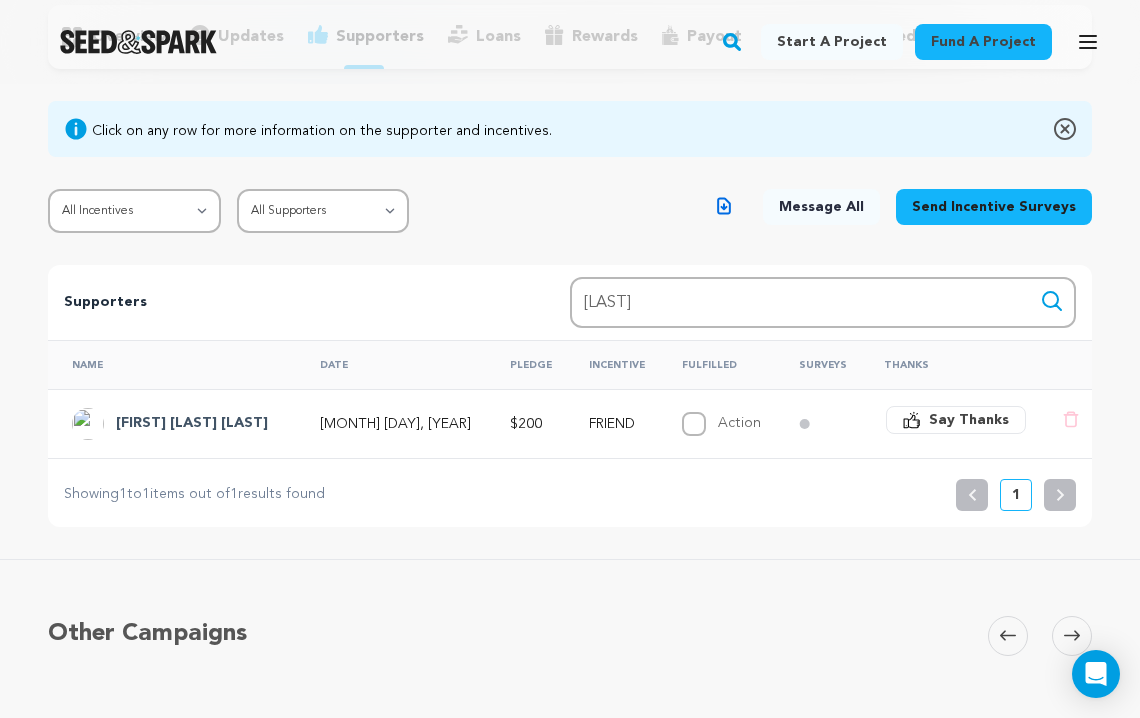 click on "Lowrey Jr David" at bounding box center (192, 424) 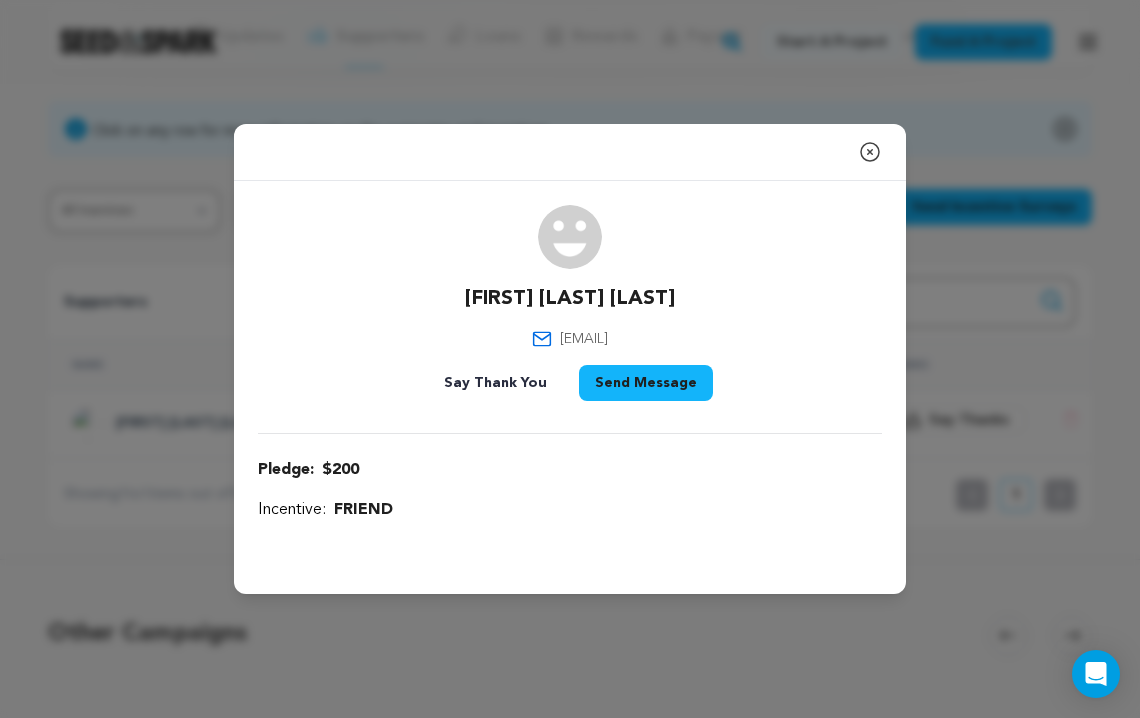 drag, startPoint x: 689, startPoint y: 338, endPoint x: 508, endPoint y: 350, distance: 181.39735 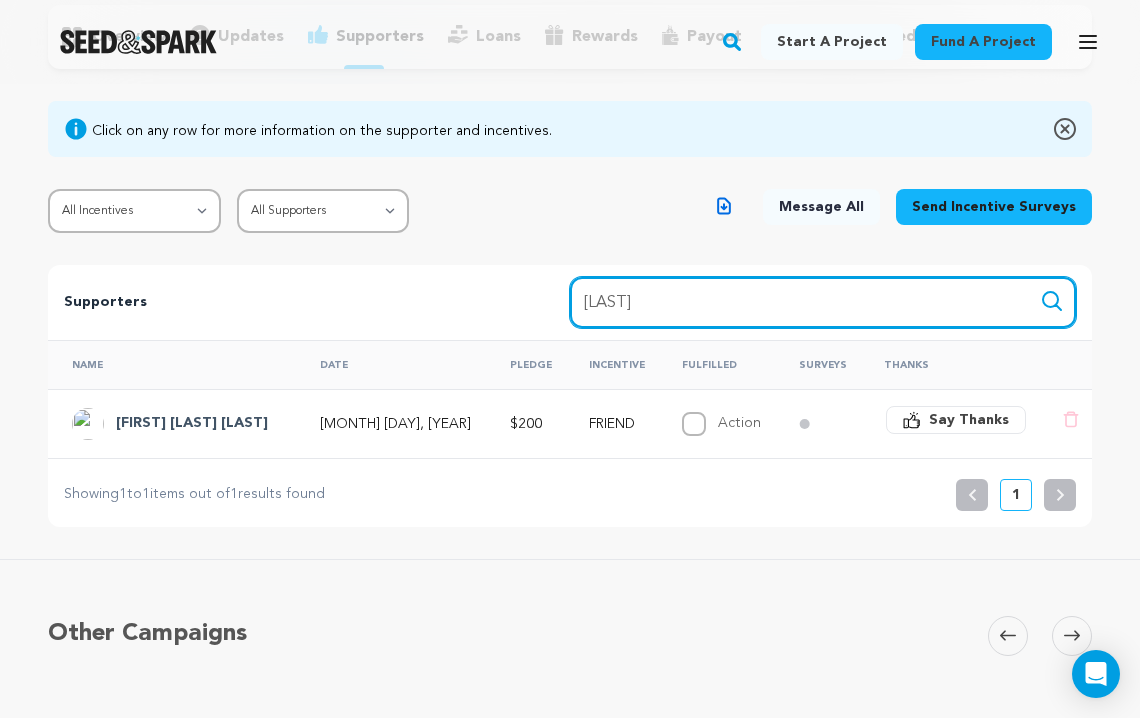 drag, startPoint x: 644, startPoint y: 300, endPoint x: 500, endPoint y: 294, distance: 144.12494 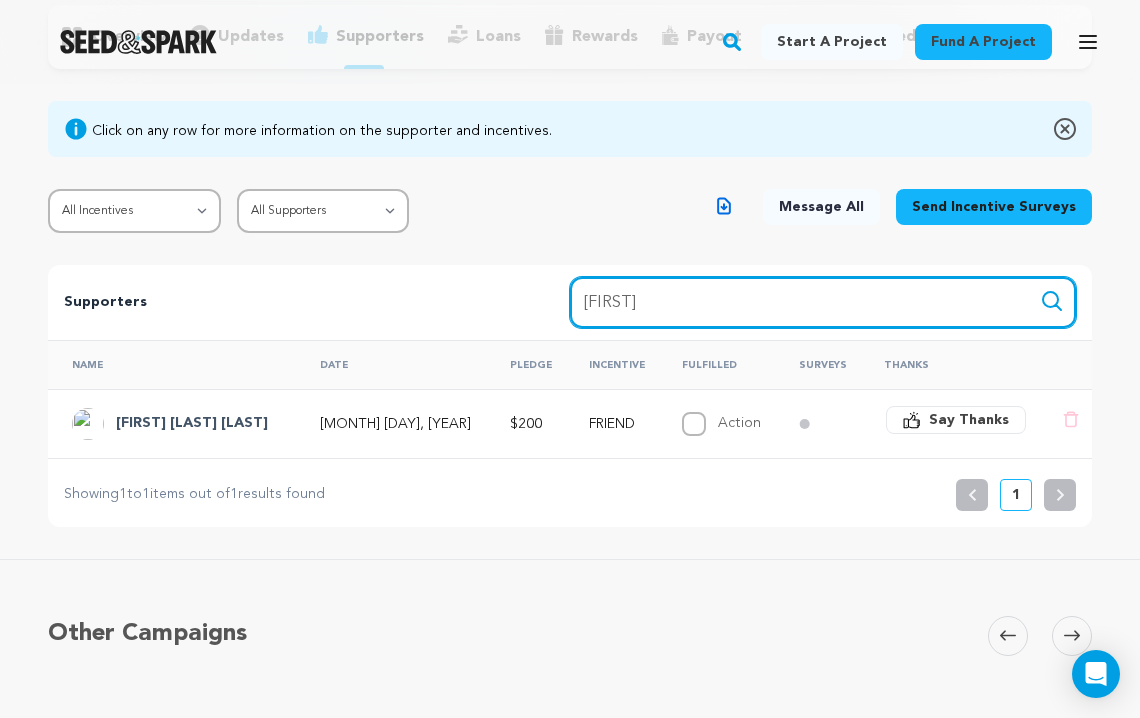 click on "Search" at bounding box center (1052, 301) 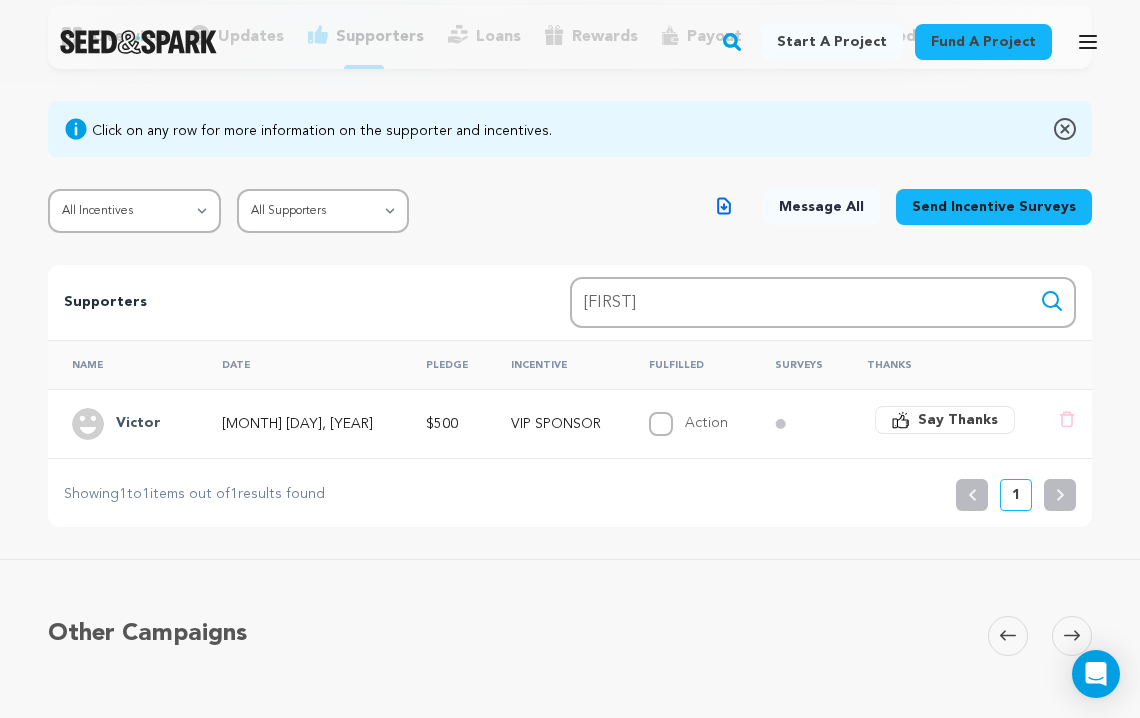 click on "Victor" at bounding box center [138, 424] 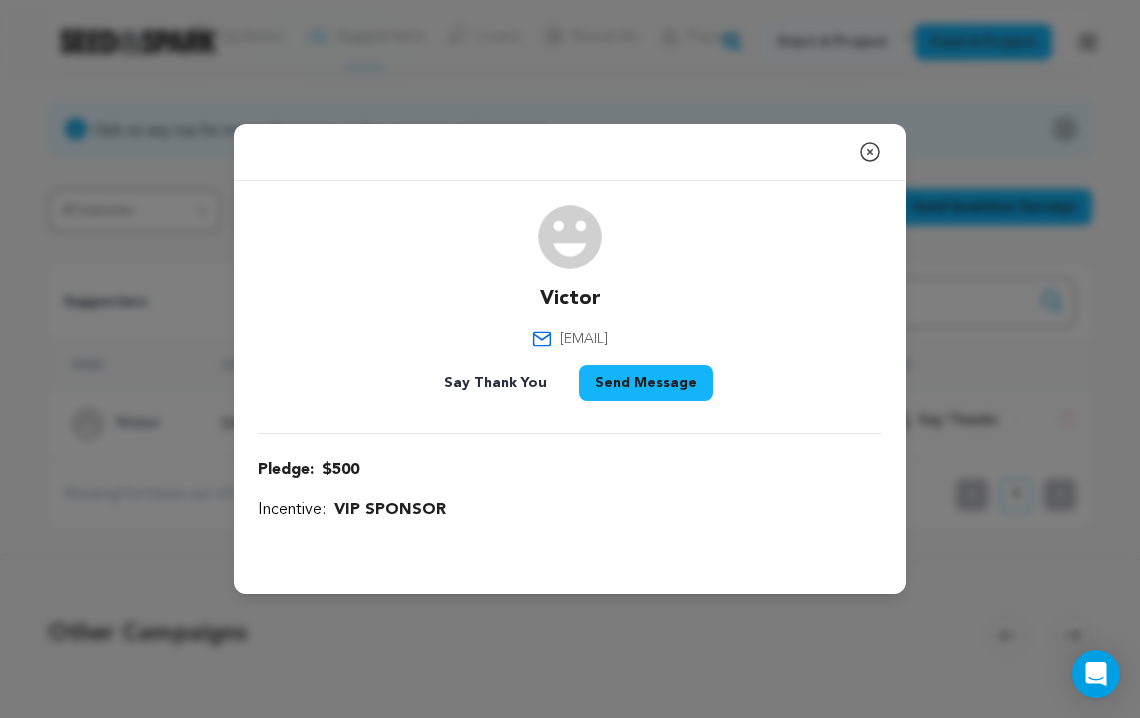 drag, startPoint x: 658, startPoint y: 336, endPoint x: 520, endPoint y: 342, distance: 138.13037 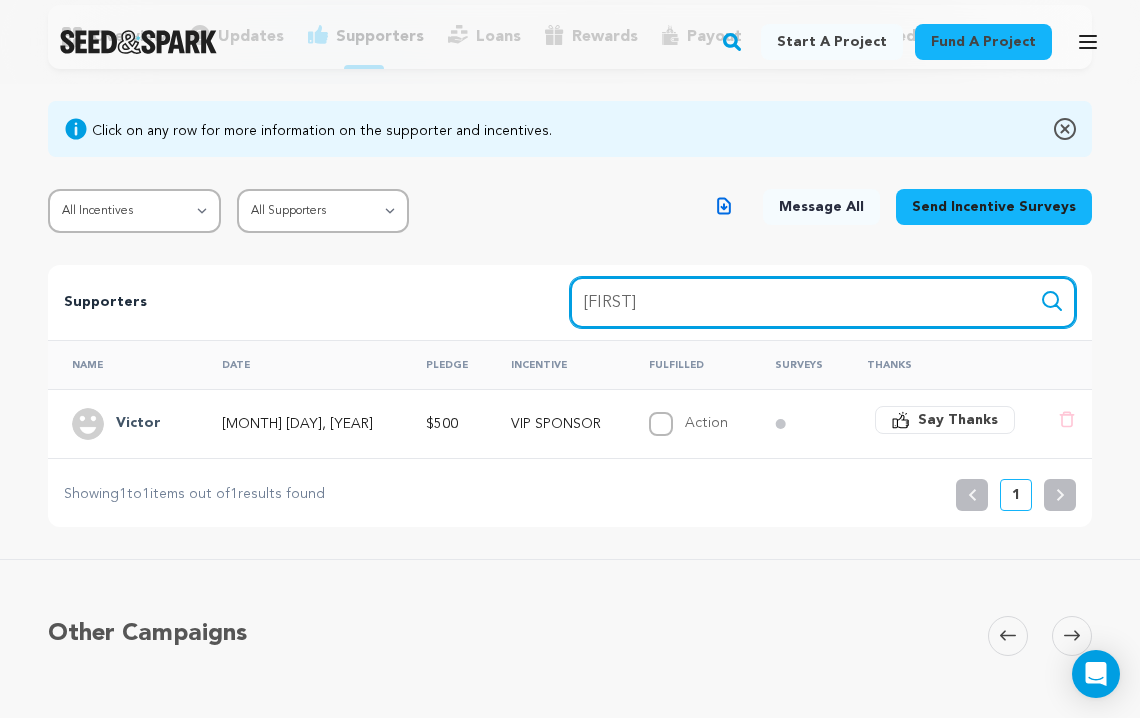 drag, startPoint x: 643, startPoint y: 290, endPoint x: 516, endPoint y: 291, distance: 127.00394 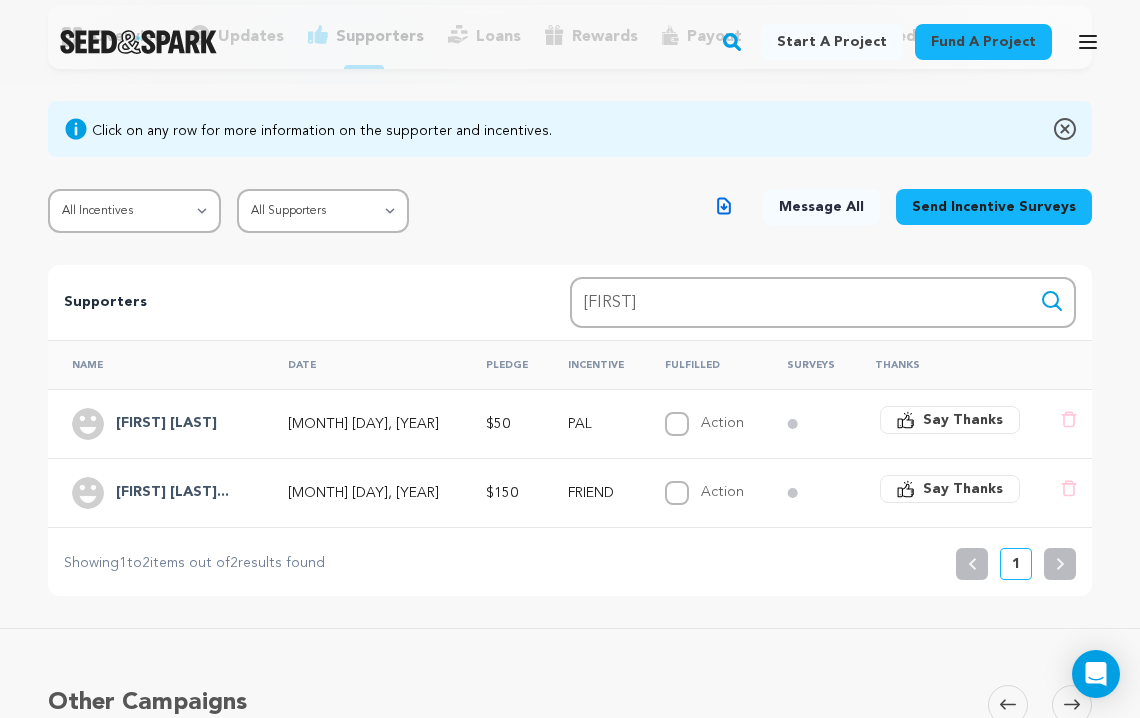 click on "Perry Pomeroy J..." at bounding box center [172, 493] 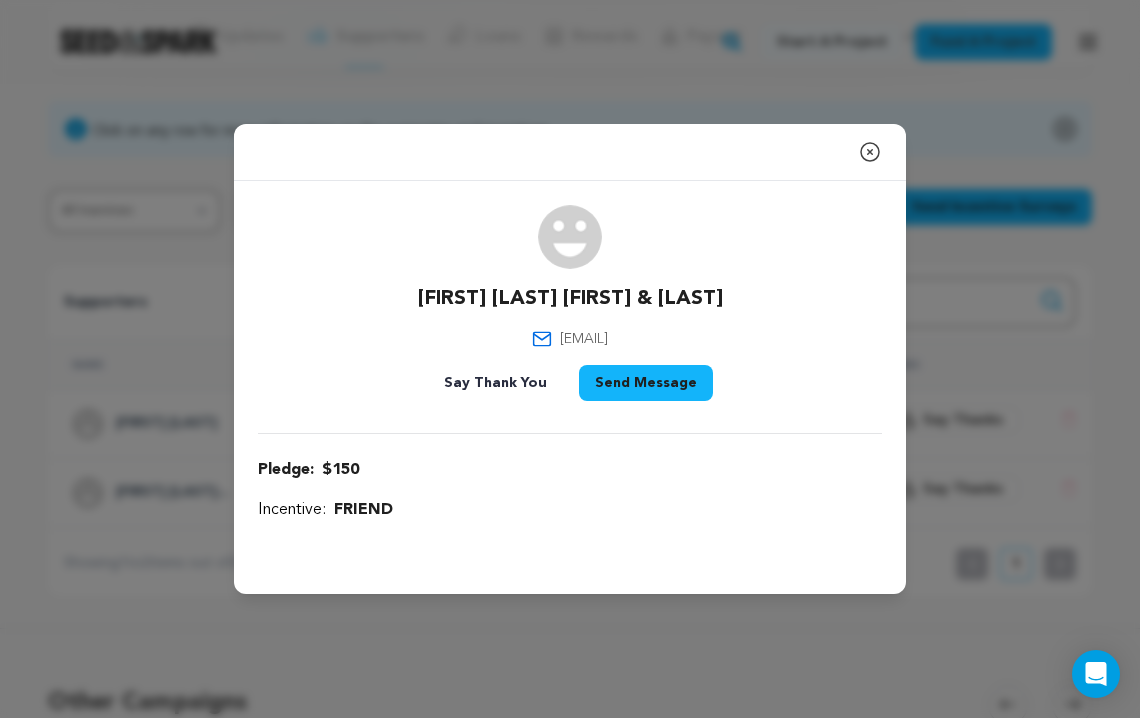 drag, startPoint x: 684, startPoint y: 340, endPoint x: 505, endPoint y: 346, distance: 179.10052 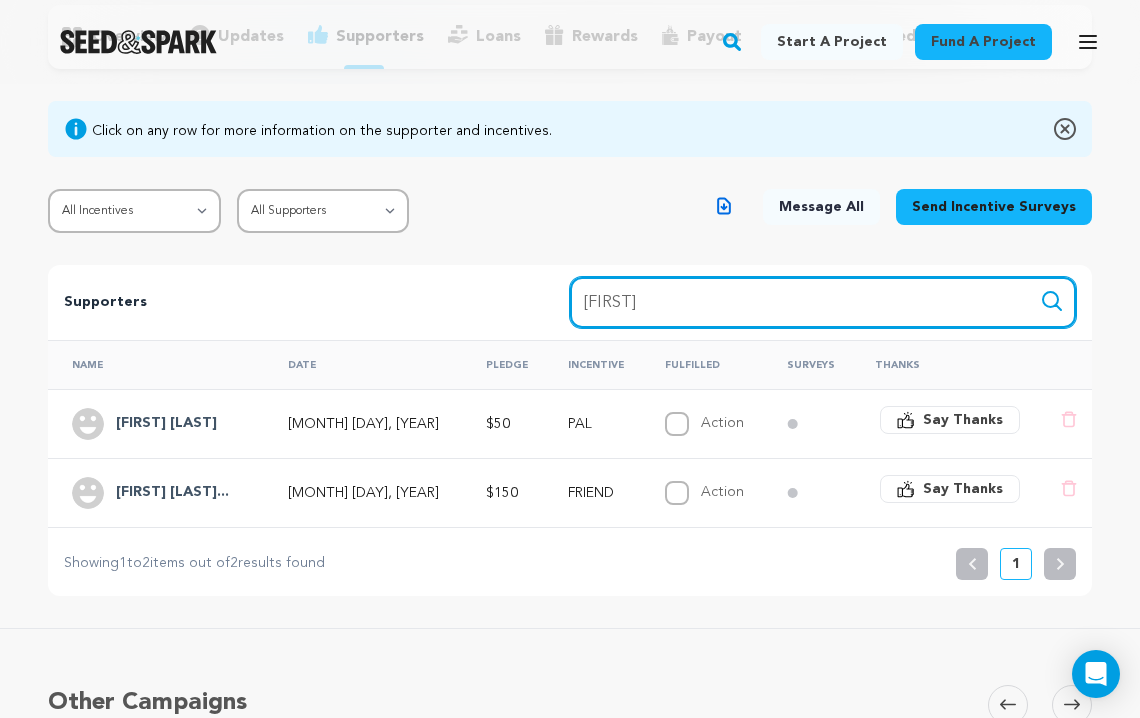 drag, startPoint x: 864, startPoint y: 316, endPoint x: 499, endPoint y: 297, distance: 365.49417 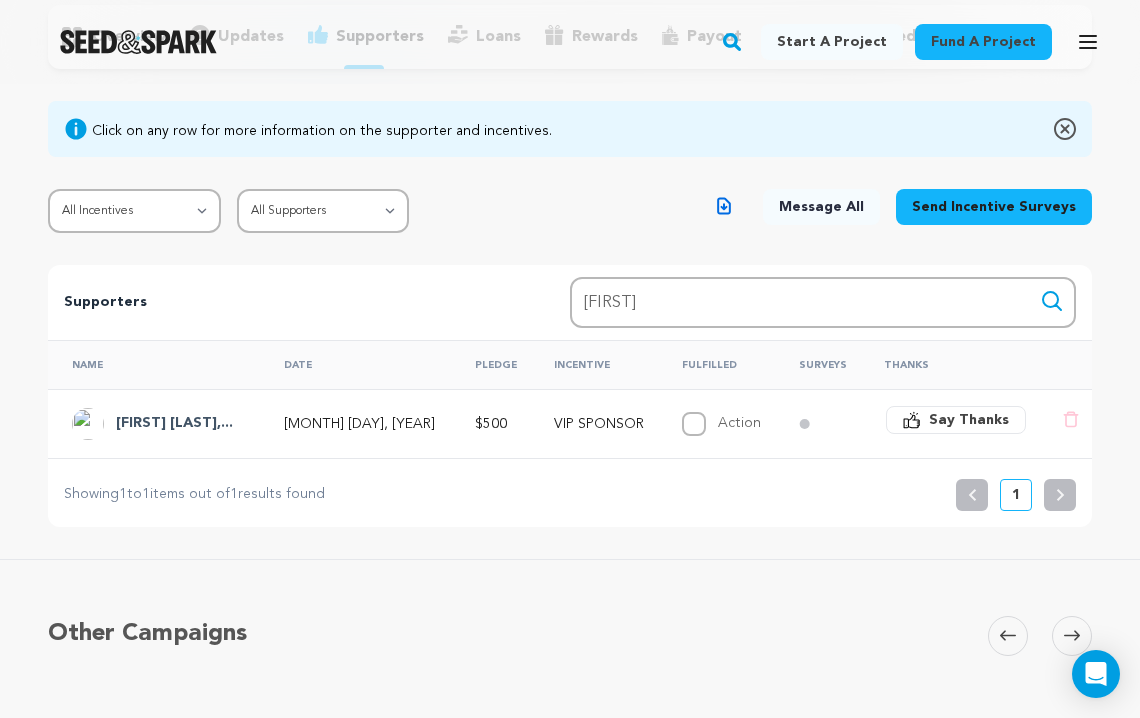 click on "[LAST] [FIRST],..." at bounding box center (174, 424) 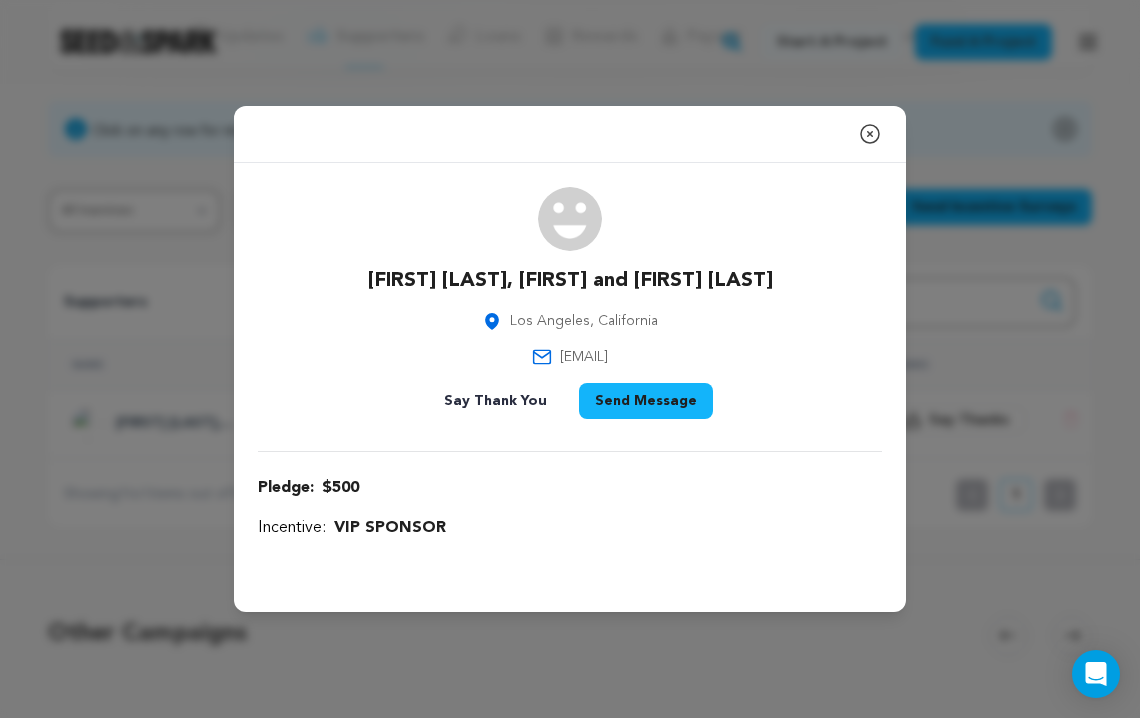 drag, startPoint x: 677, startPoint y: 357, endPoint x: 507, endPoint y: 357, distance: 170 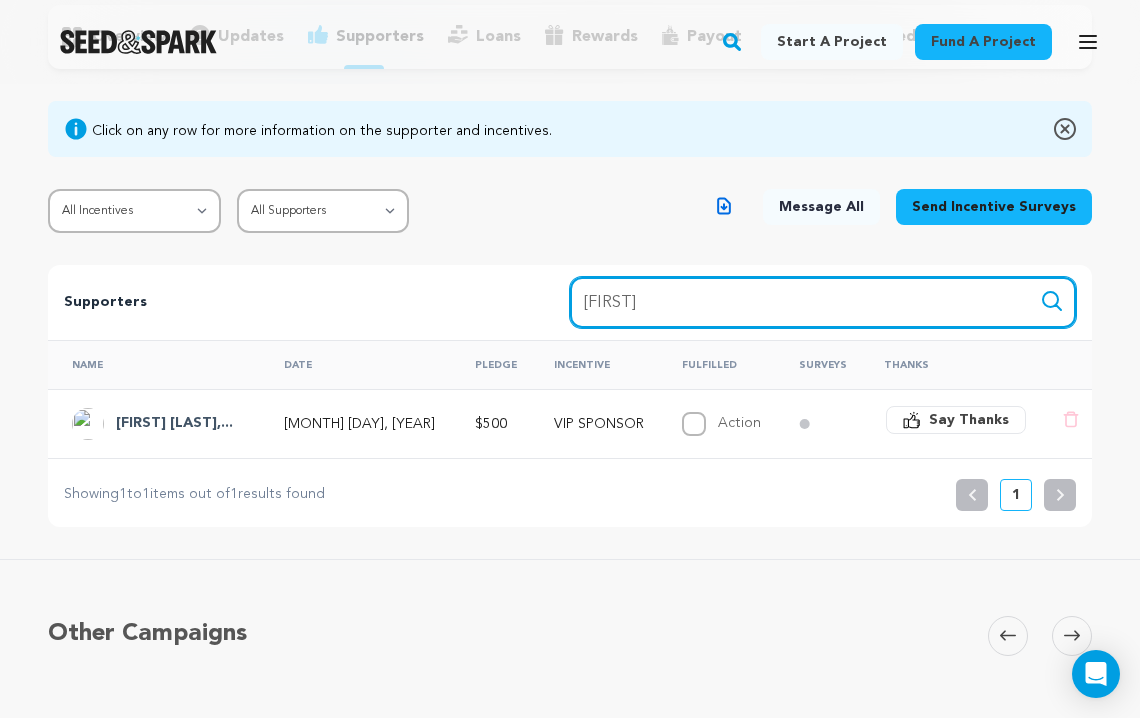 drag, startPoint x: 709, startPoint y: 295, endPoint x: 502, endPoint y: 291, distance: 207.03865 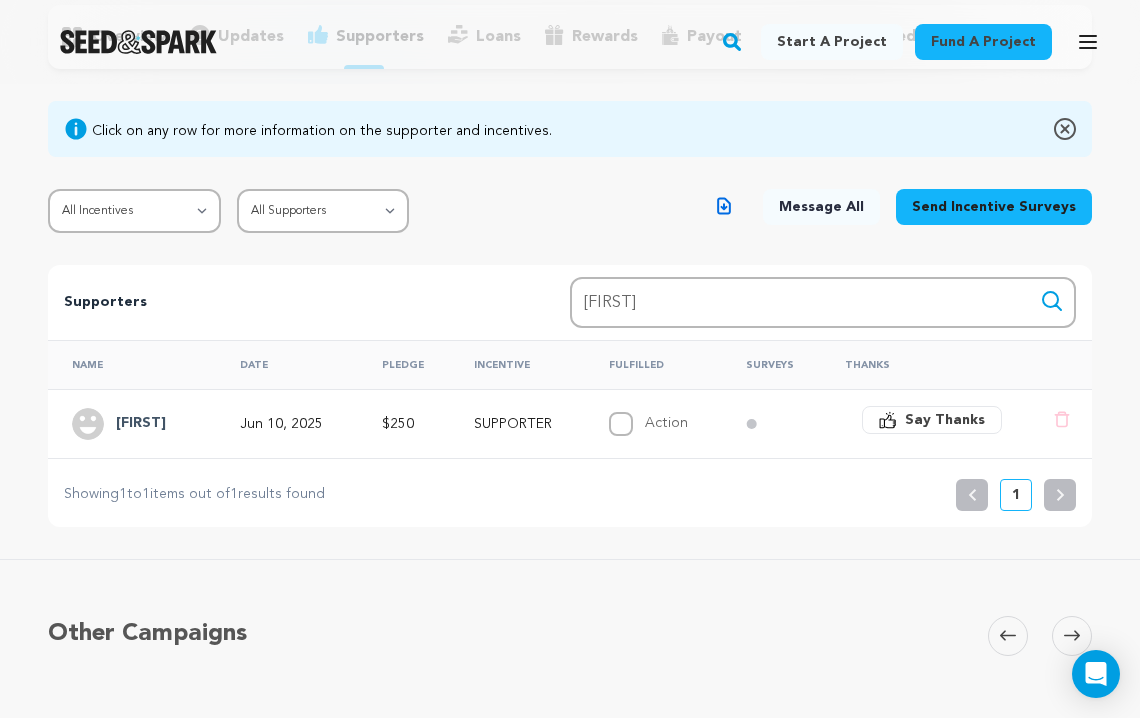 click on "[FIRST]" at bounding box center (141, 424) 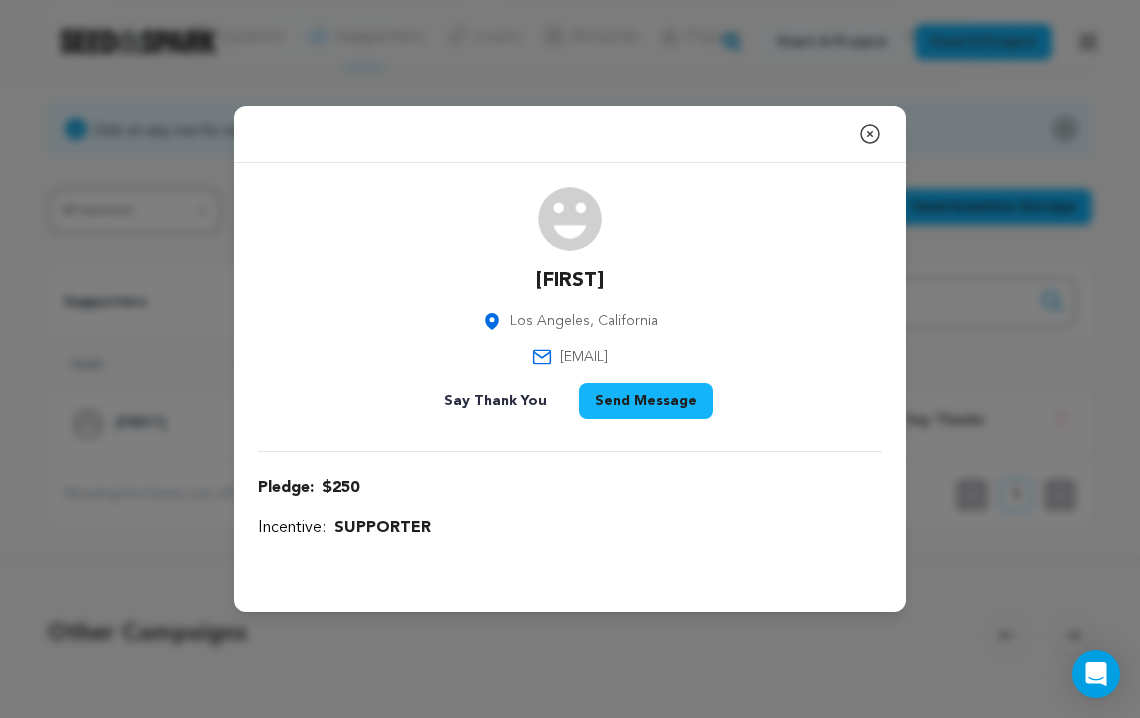 drag, startPoint x: 658, startPoint y: 358, endPoint x: 490, endPoint y: 362, distance: 168.0476 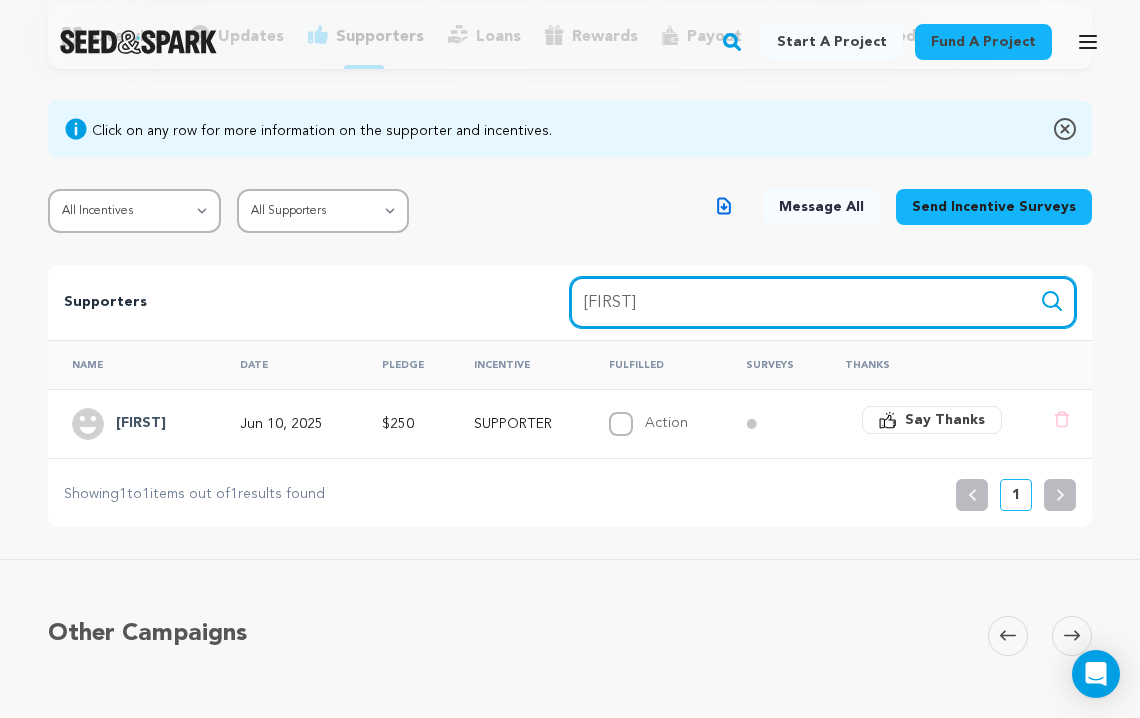 drag, startPoint x: 766, startPoint y: 301, endPoint x: 509, endPoint y: 291, distance: 257.1945 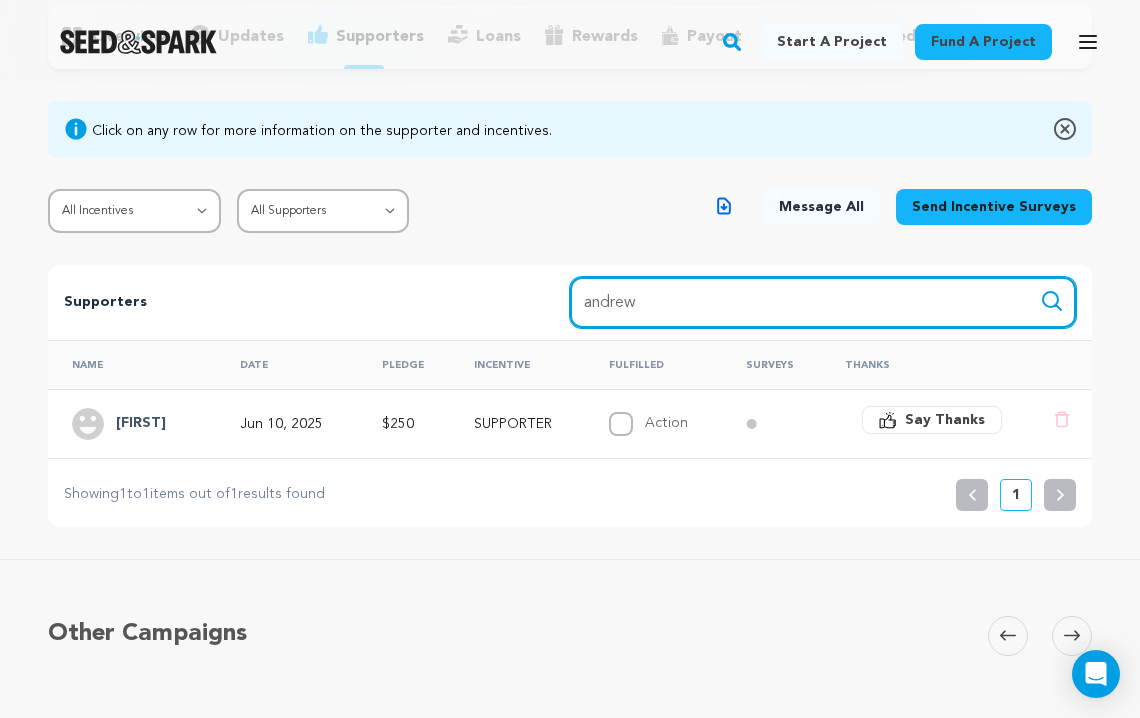 click on "Search" at bounding box center (1052, 301) 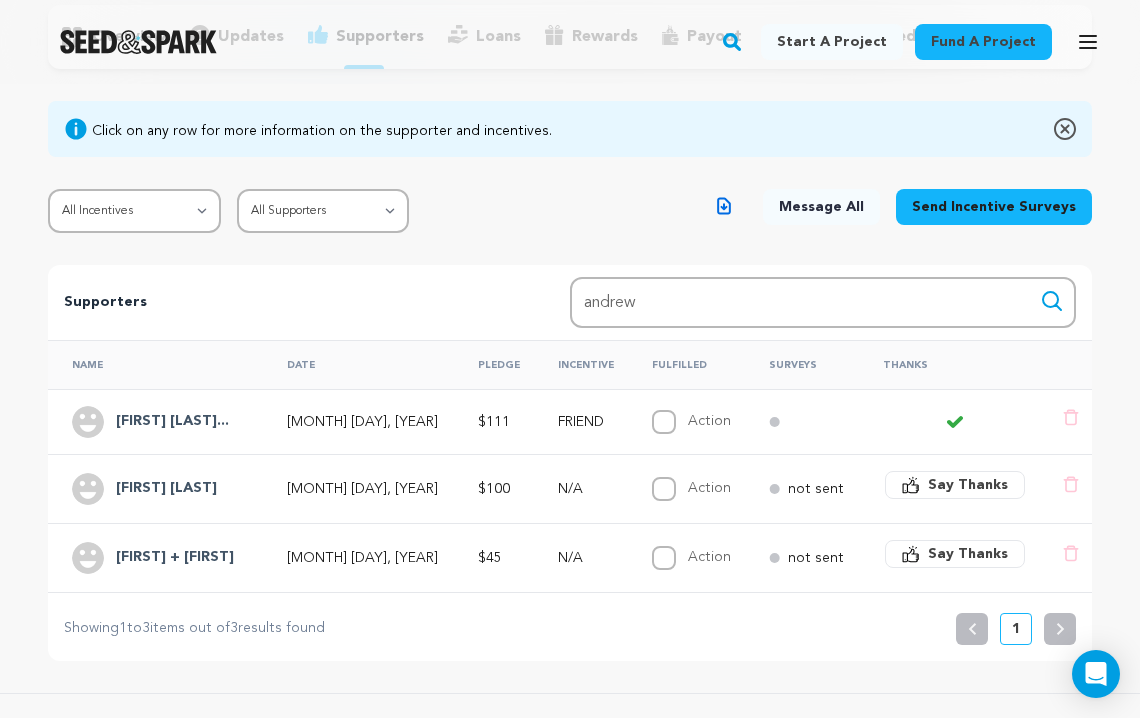 click on "[LAST] [FIRST]..." at bounding box center [172, 422] 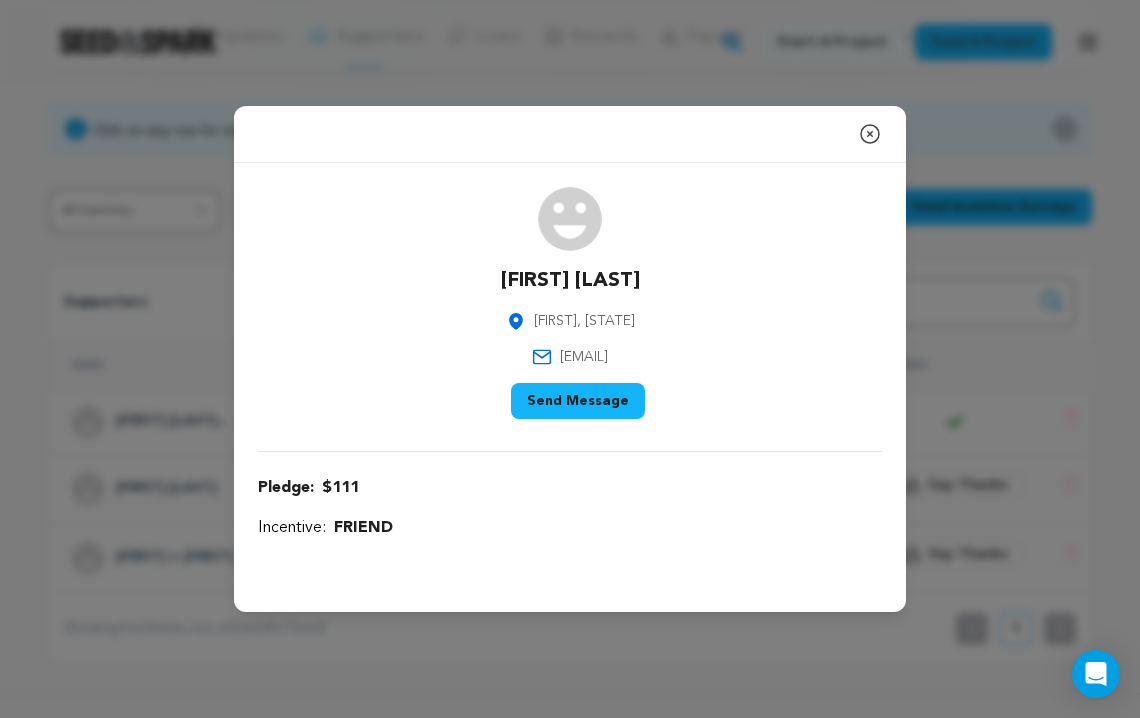 drag, startPoint x: 679, startPoint y: 350, endPoint x: 831, endPoint y: 422, distance: 168.19037 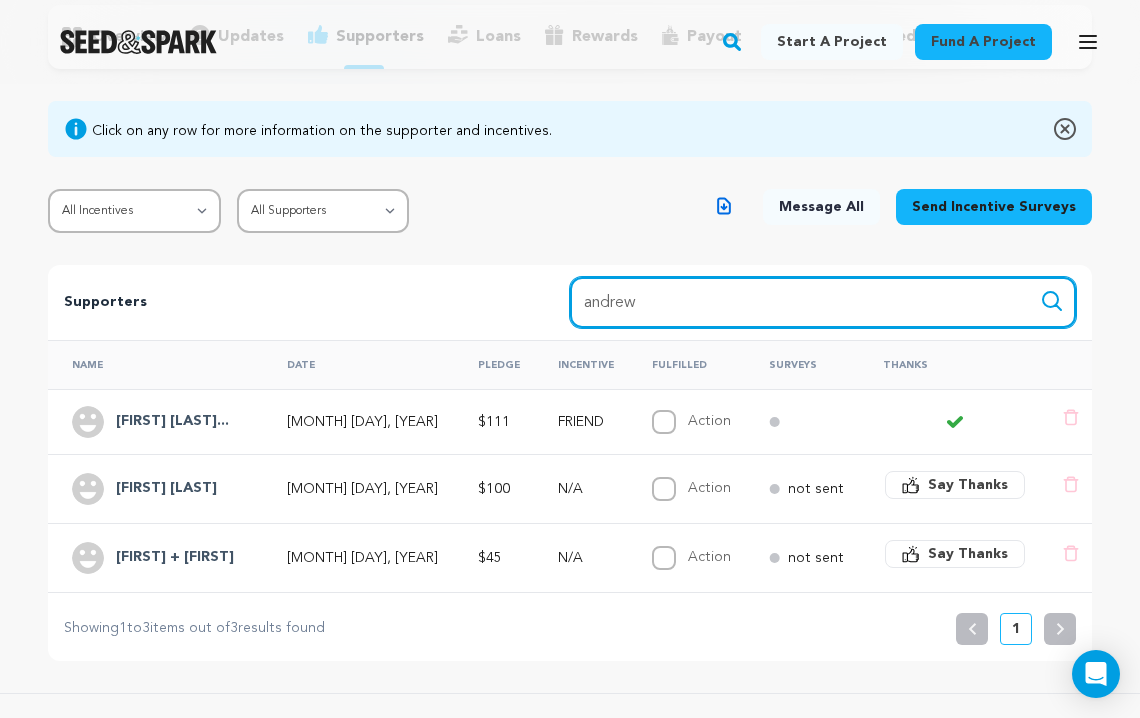 drag, startPoint x: 799, startPoint y: 315, endPoint x: 438, endPoint y: 292, distance: 361.73193 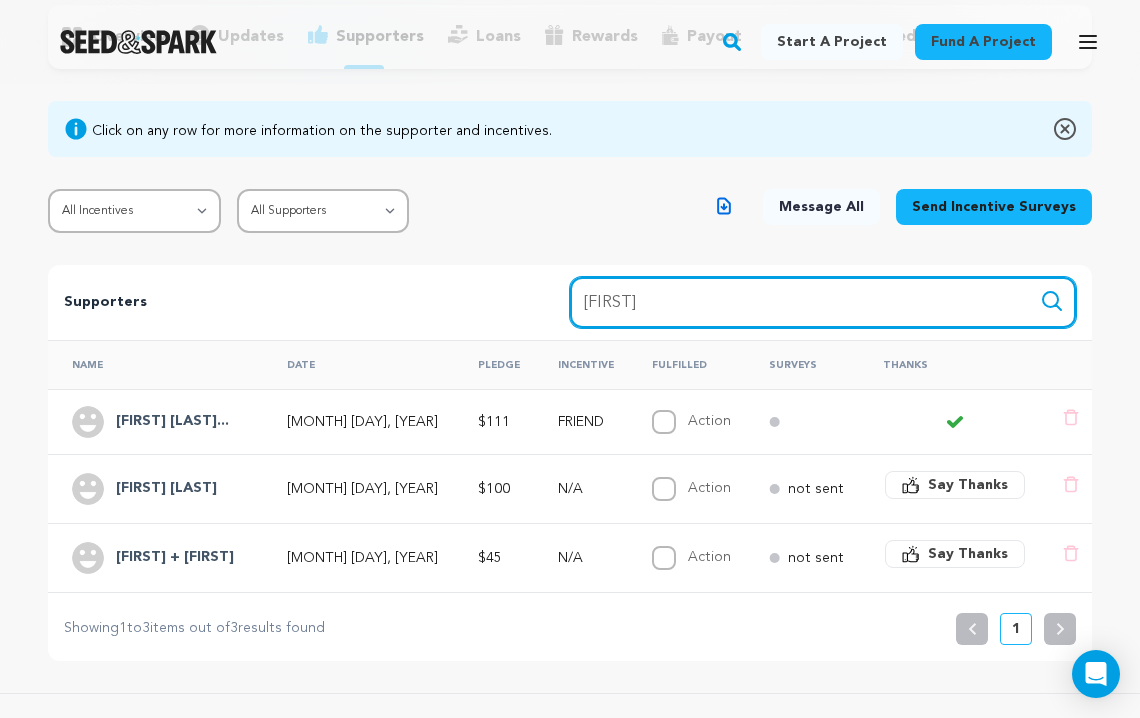 type on "tunji" 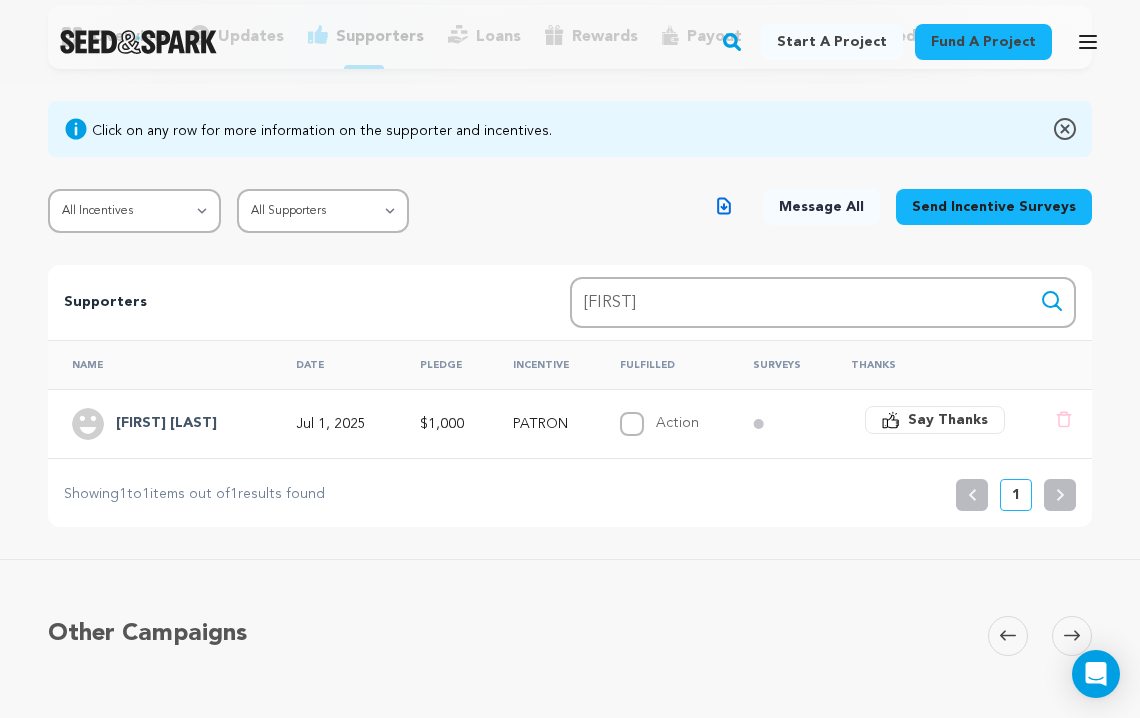 click on "[LAST] [FIRST]" at bounding box center (166, 424) 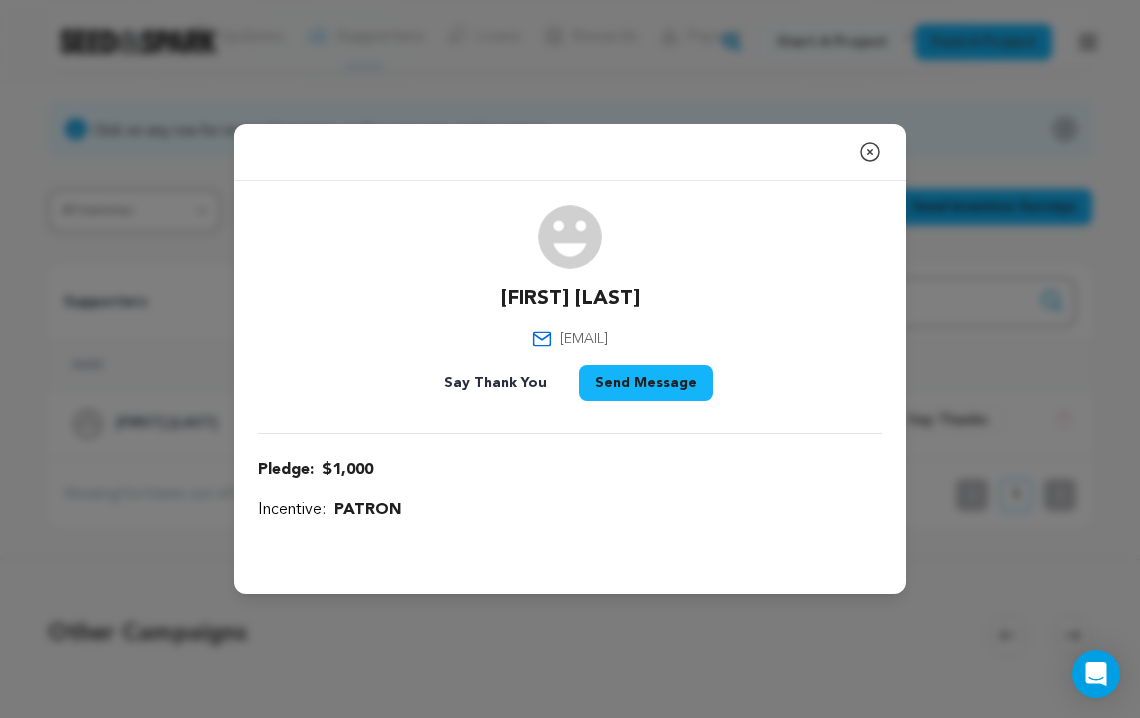 drag, startPoint x: 657, startPoint y: 337, endPoint x: 521, endPoint y: 340, distance: 136.03308 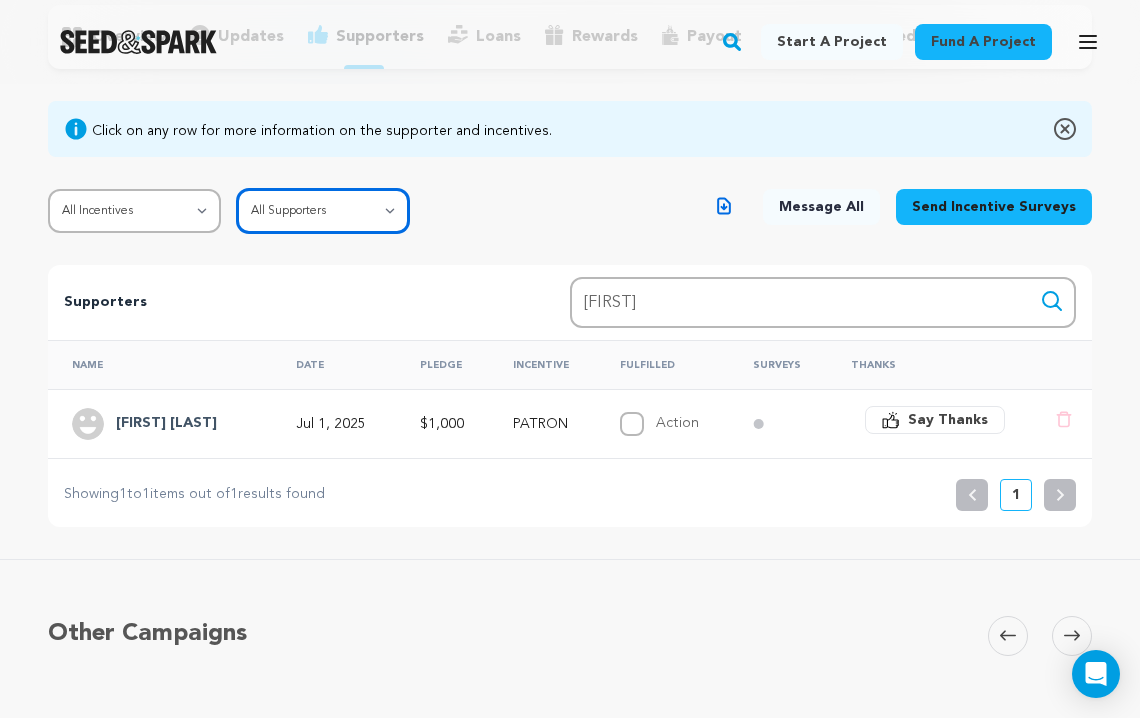 click on "All Supporters
Survey not sent Survey incomplete Survey complete Incentive not fulfilled Incentive fulfilled Declined charge" at bounding box center (323, 211) 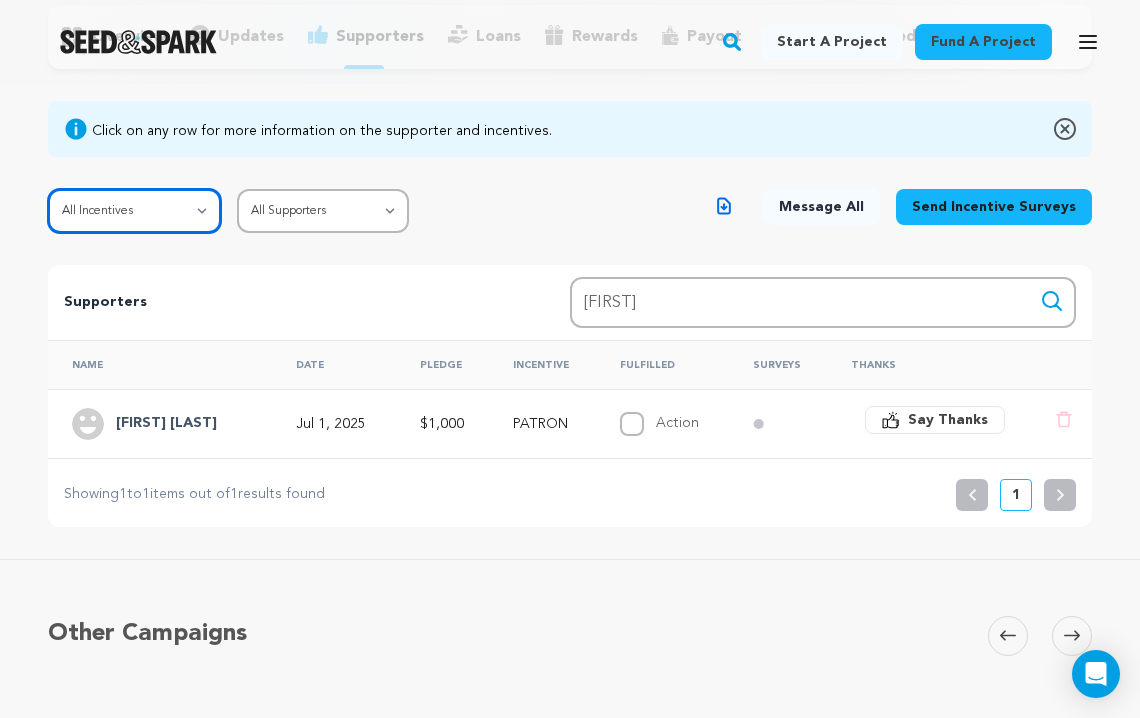 click on "All Incentives
SHOUTOUT
FAN
PAL
FRIEND
SUPPORTER
VIP SPONSOR
PATRON
PRODUCING PARTNER" at bounding box center [134, 211] 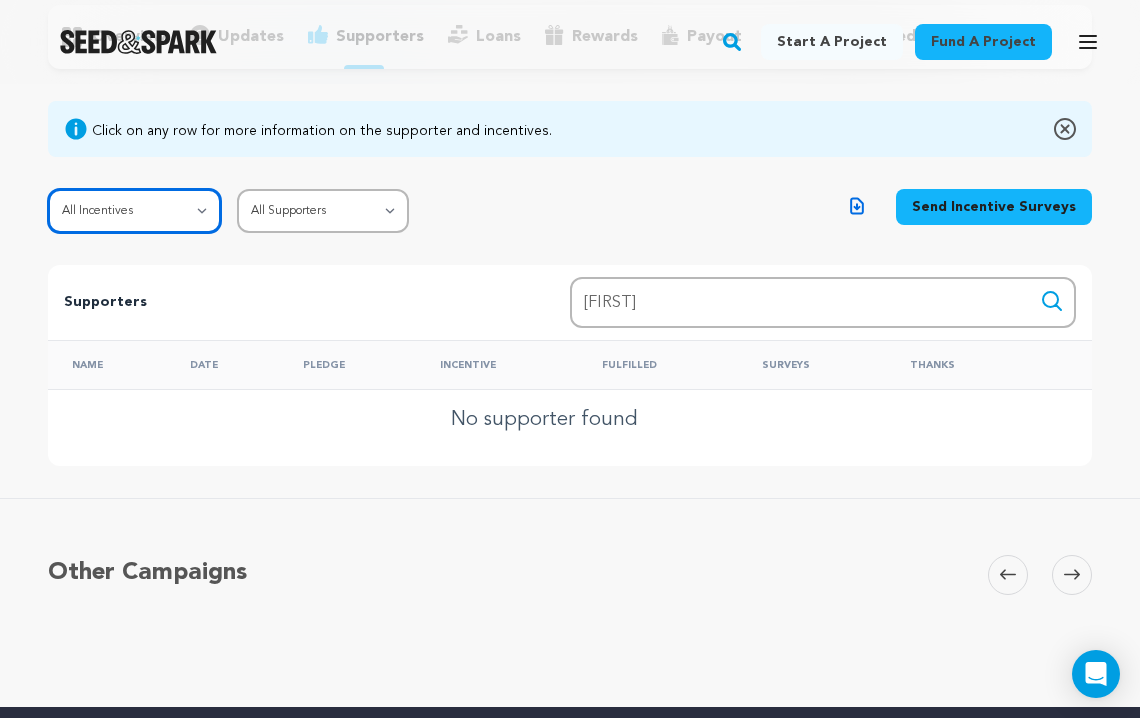 scroll, scrollTop: 200, scrollLeft: 0, axis: vertical 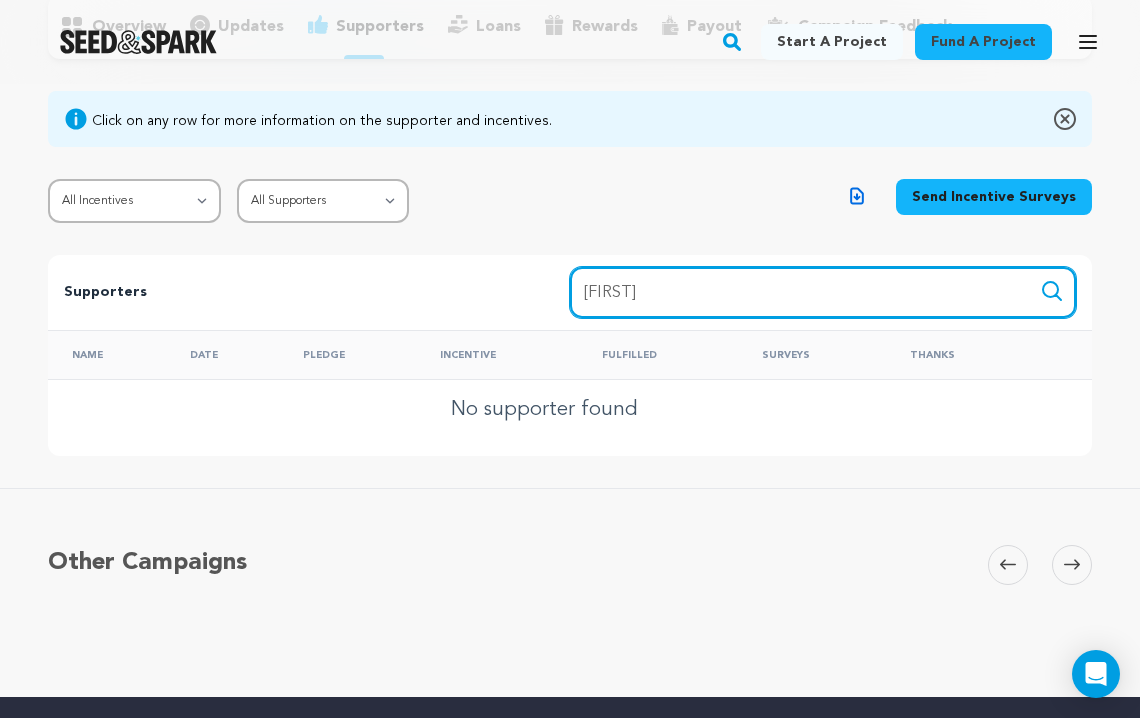 drag, startPoint x: 548, startPoint y: 299, endPoint x: 514, endPoint y: 299, distance: 34 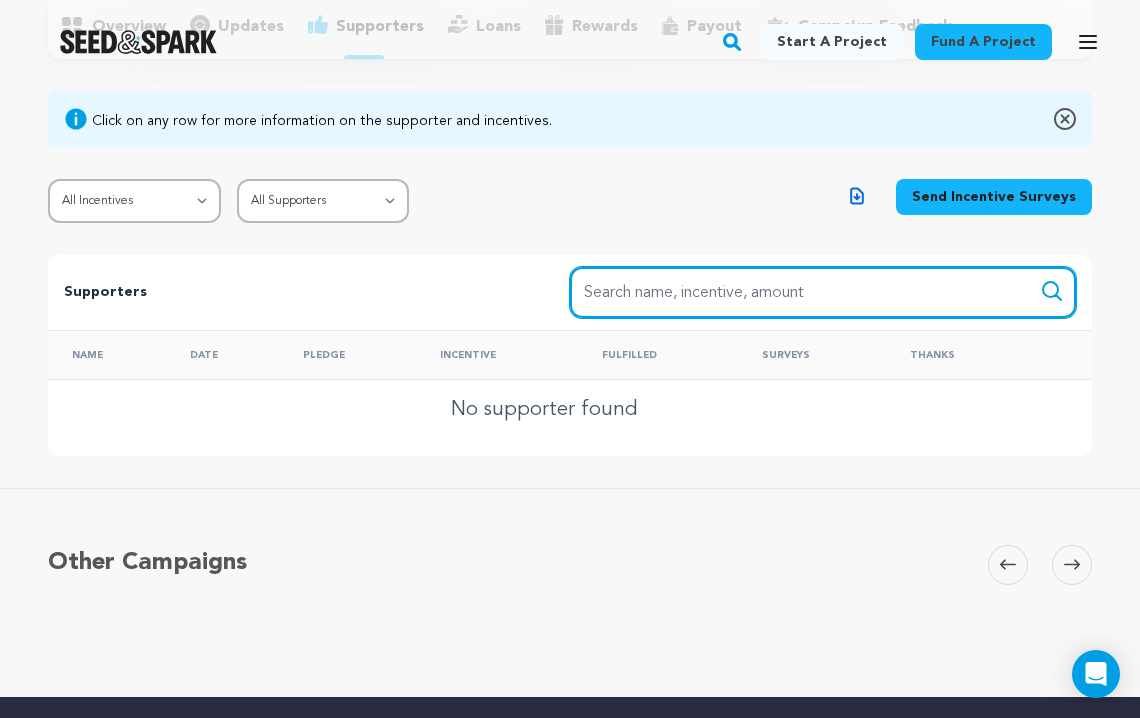 type 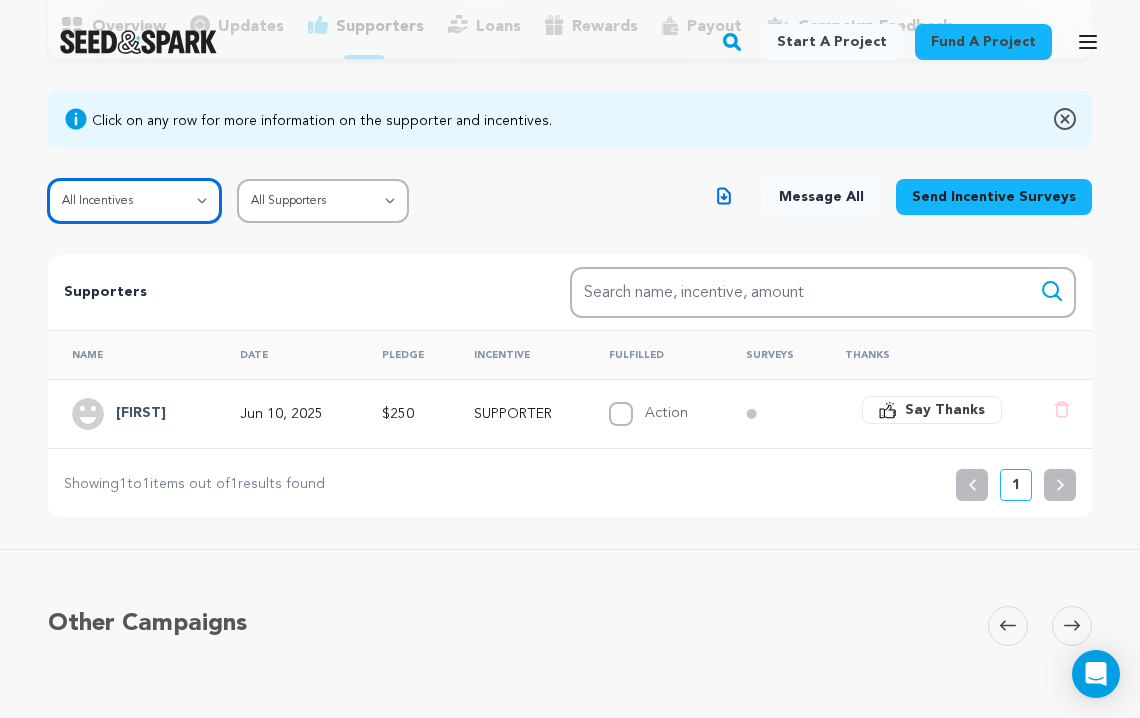 click on "All Incentives
SHOUTOUT
FAN
PAL
FRIEND
SUPPORTER
VIP SPONSOR
PATRON
PRODUCING PARTNER" at bounding box center (134, 201) 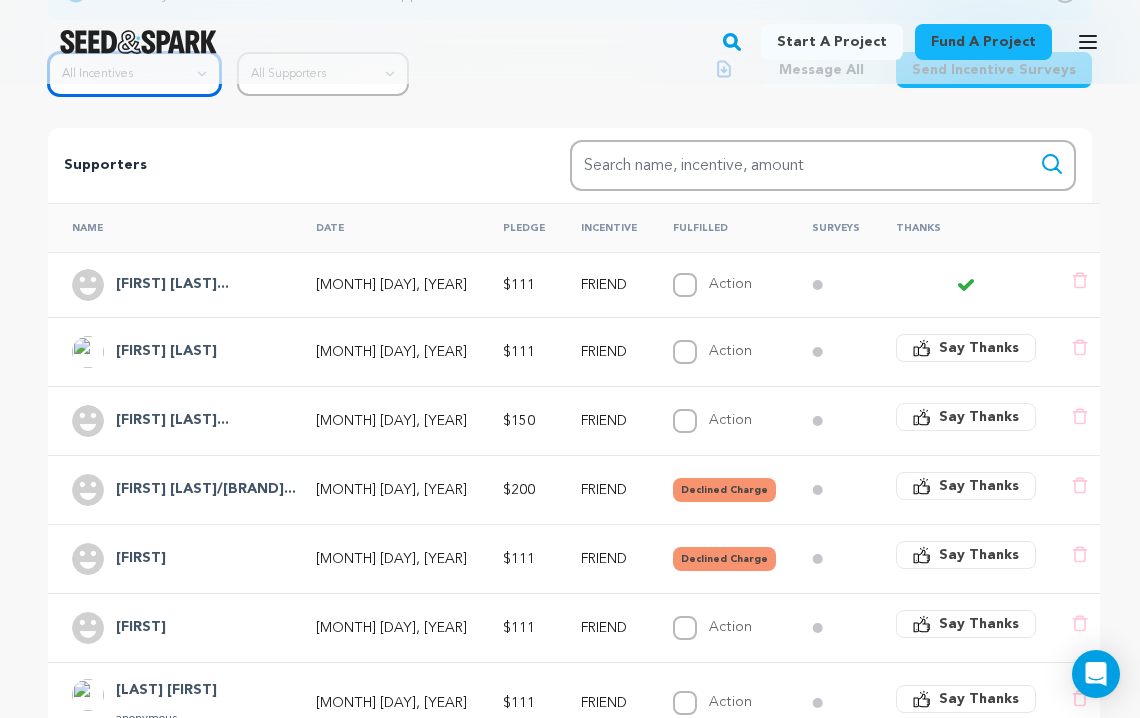 scroll, scrollTop: 346, scrollLeft: 0, axis: vertical 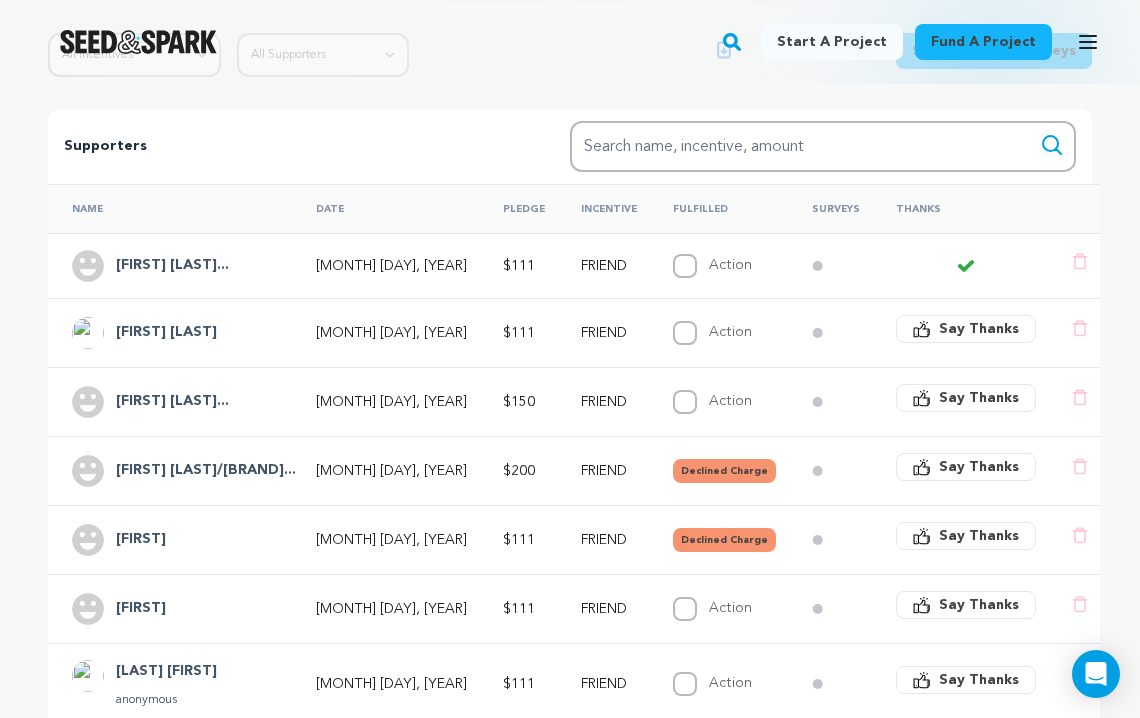 click on "[LAST] [FIRST]/Road..." at bounding box center (206, 471) 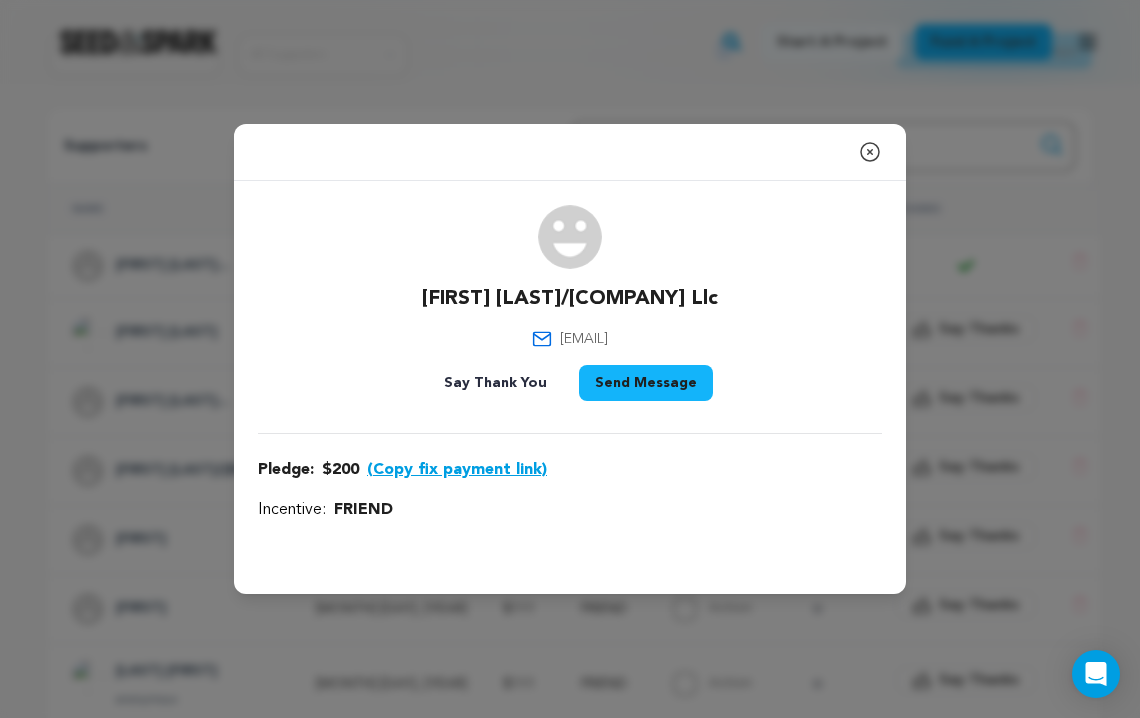 click 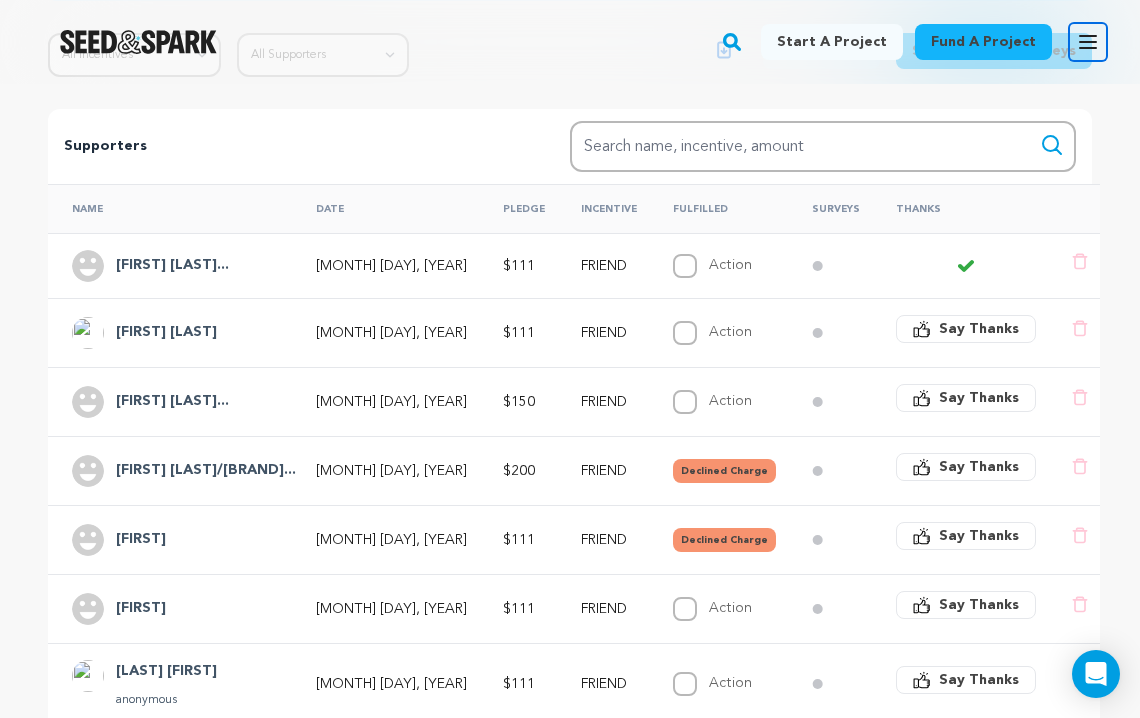 click 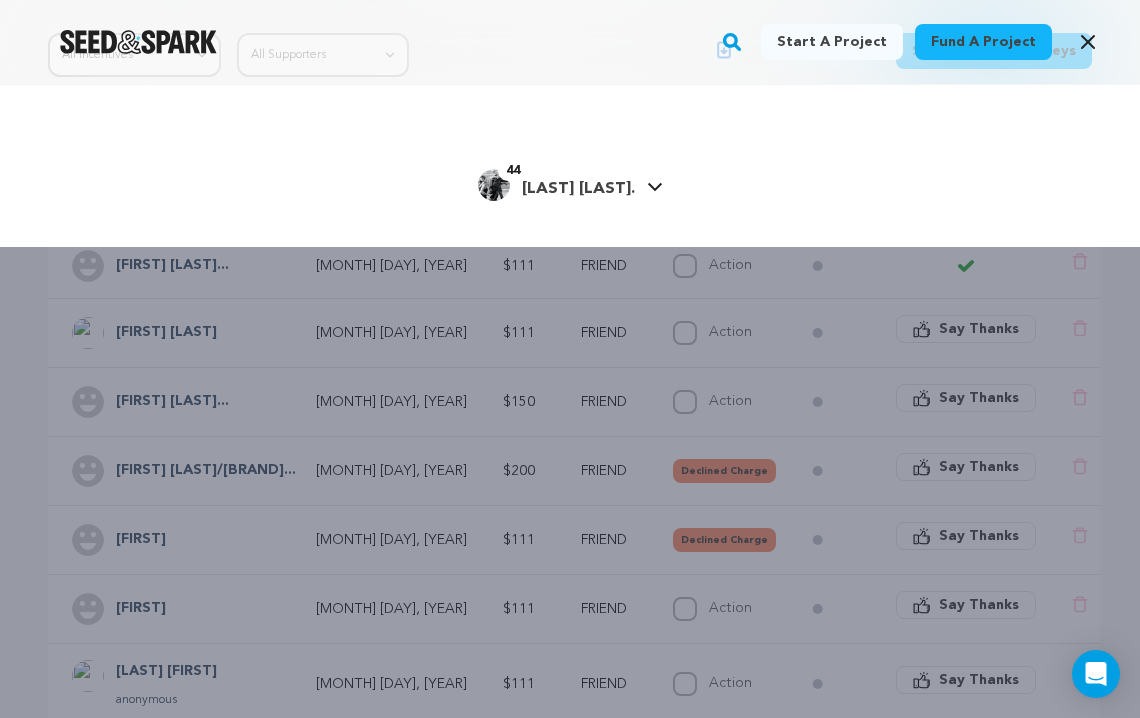 click on "Fields L." at bounding box center [578, 189] 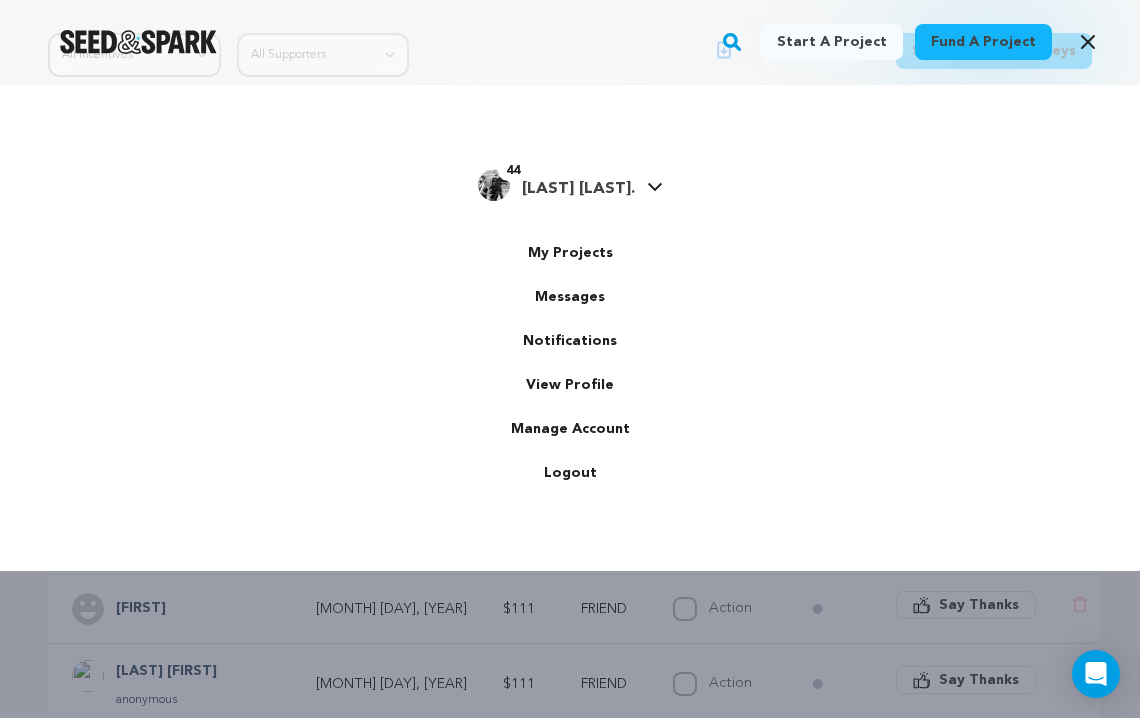 scroll, scrollTop: 0, scrollLeft: 0, axis: both 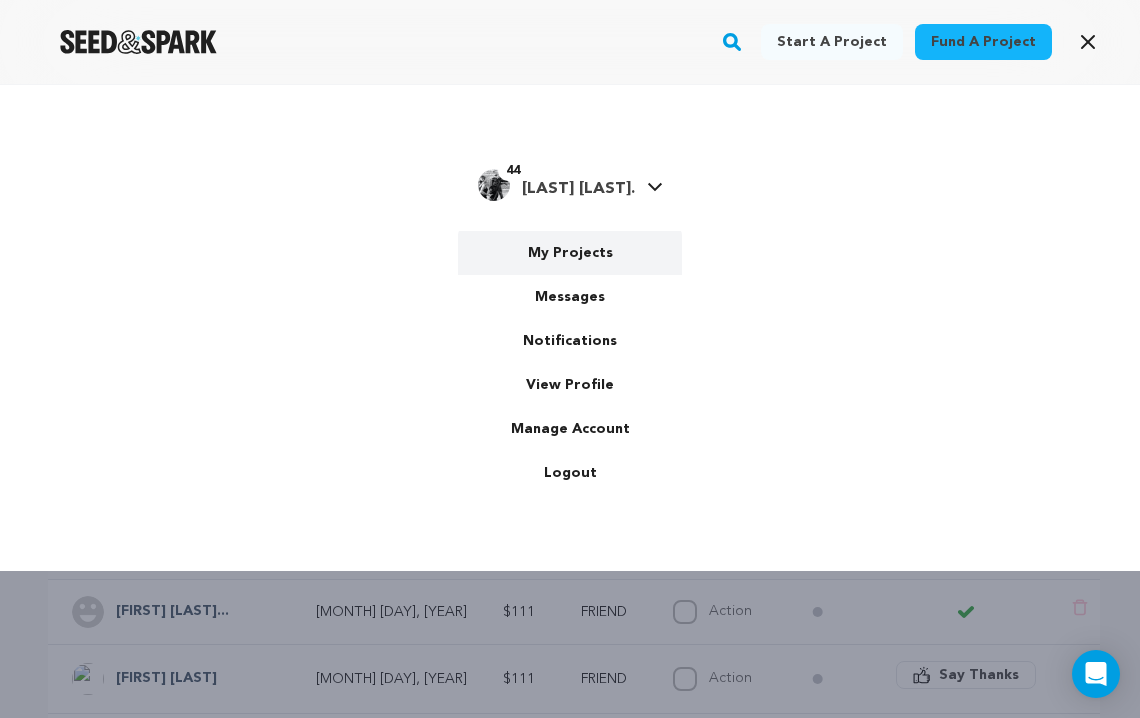 click on "My Projects" at bounding box center [570, 253] 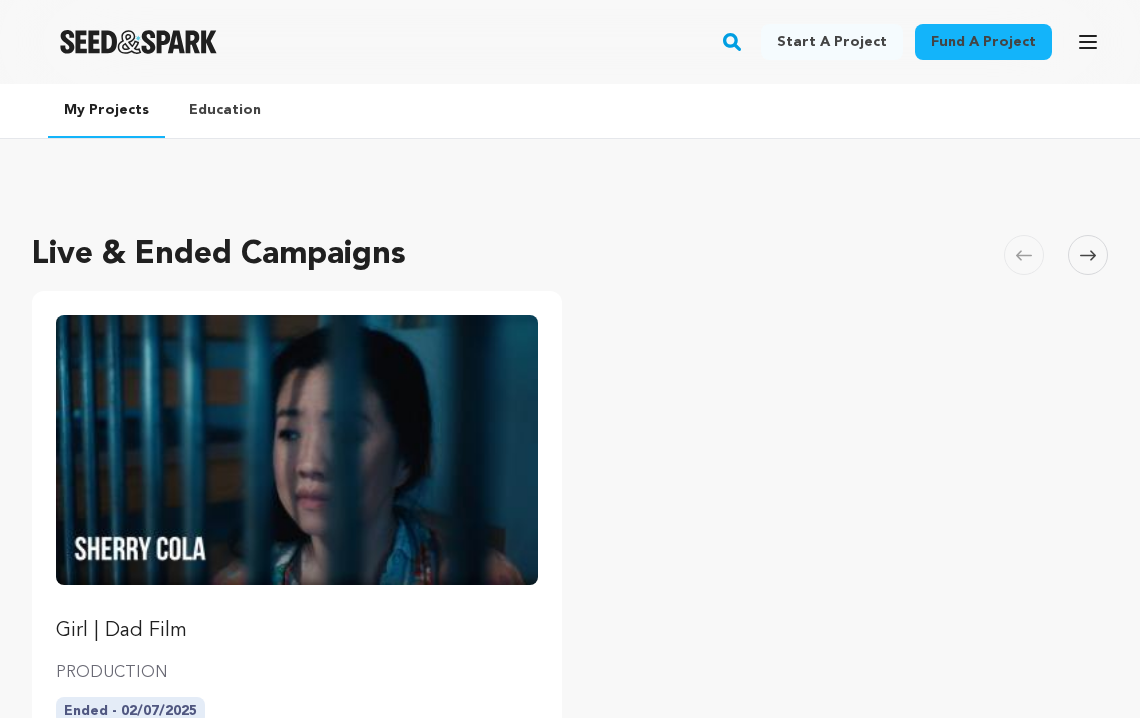 scroll, scrollTop: 0, scrollLeft: 0, axis: both 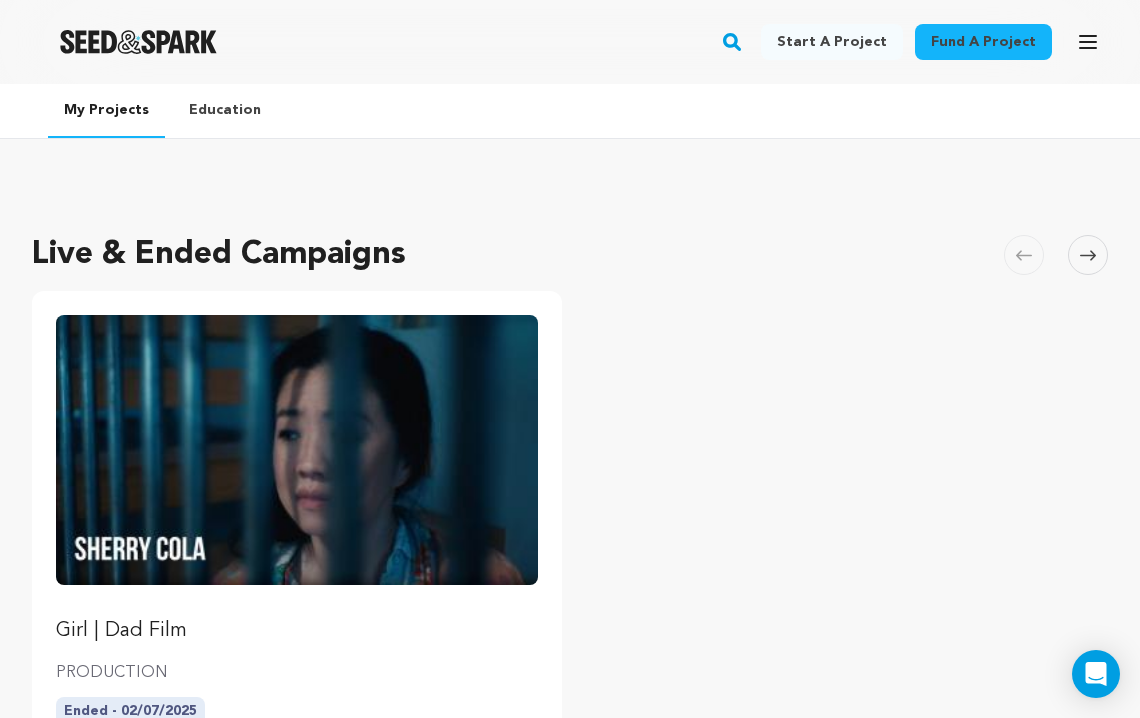 click at bounding box center (297, 450) 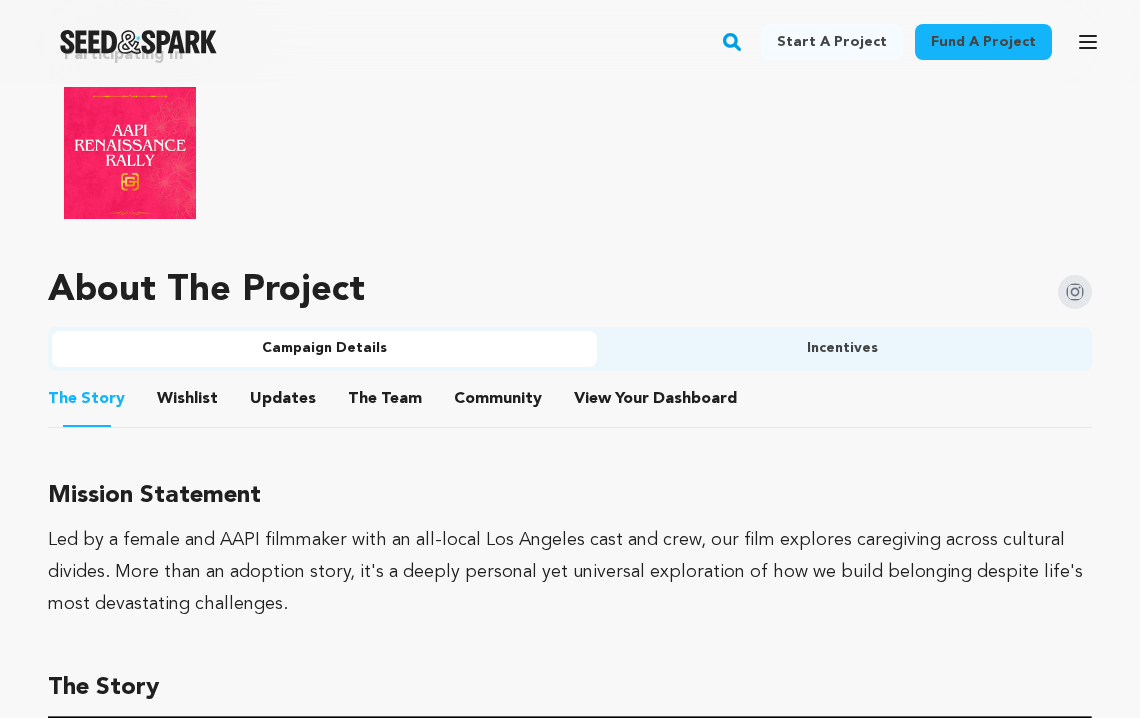 scroll, scrollTop: 1240, scrollLeft: 0, axis: vertical 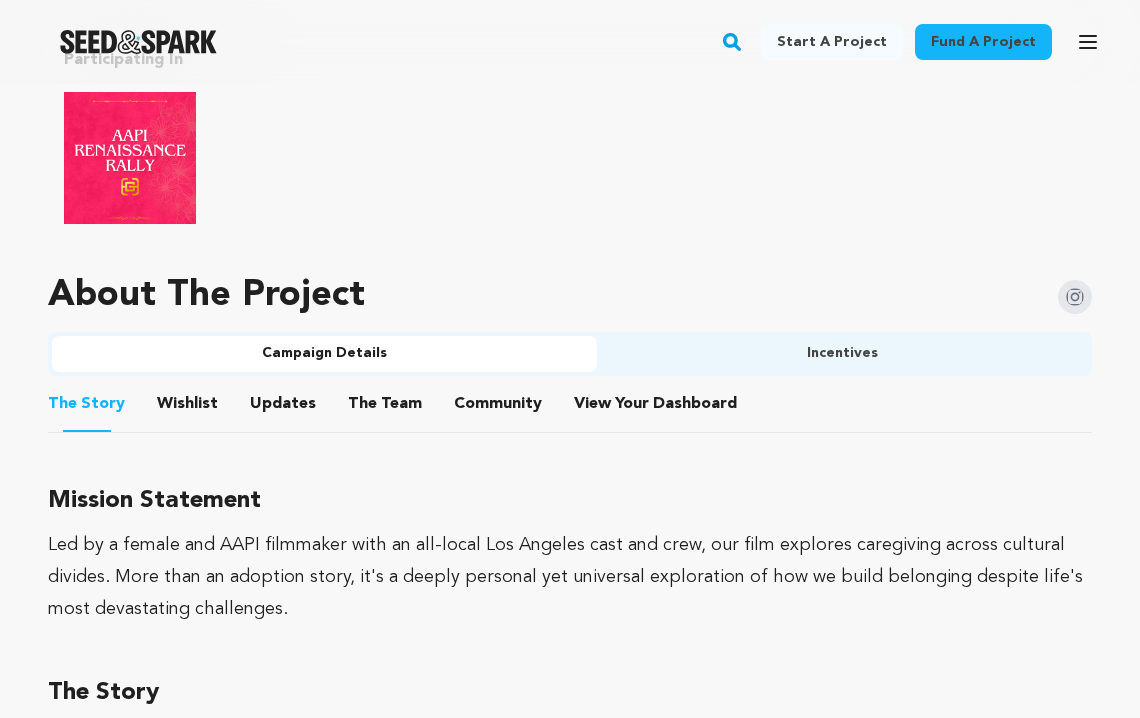 click on "Incentives" at bounding box center [842, 354] 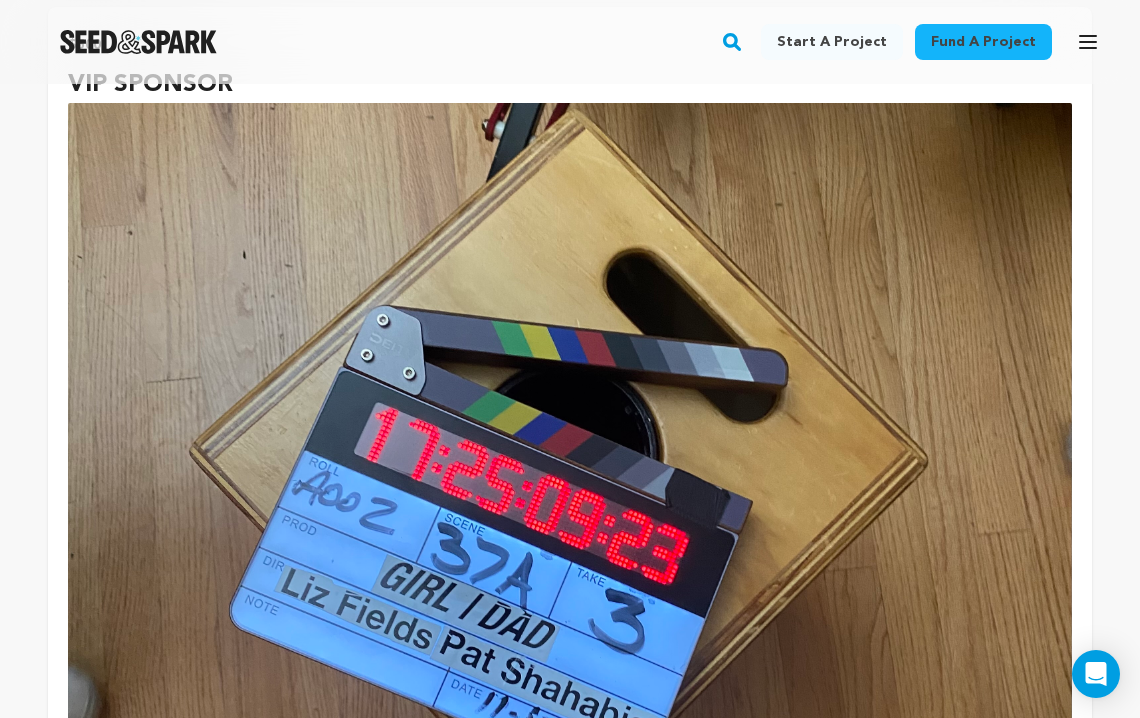scroll, scrollTop: 8962, scrollLeft: 0, axis: vertical 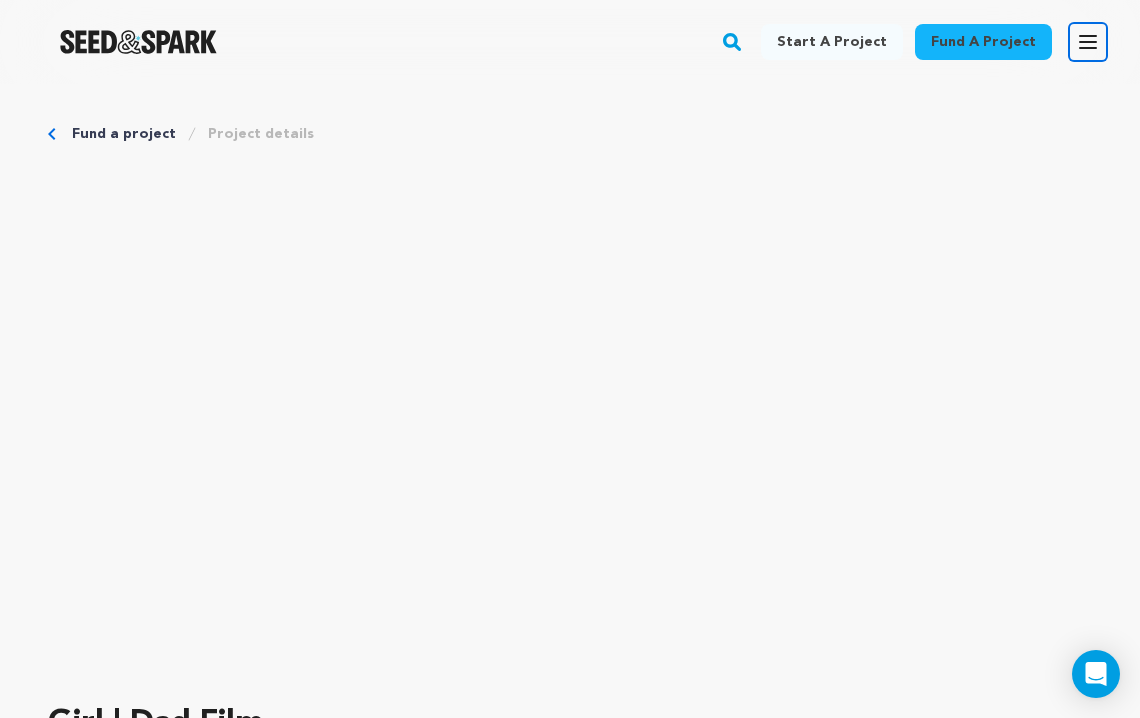 click 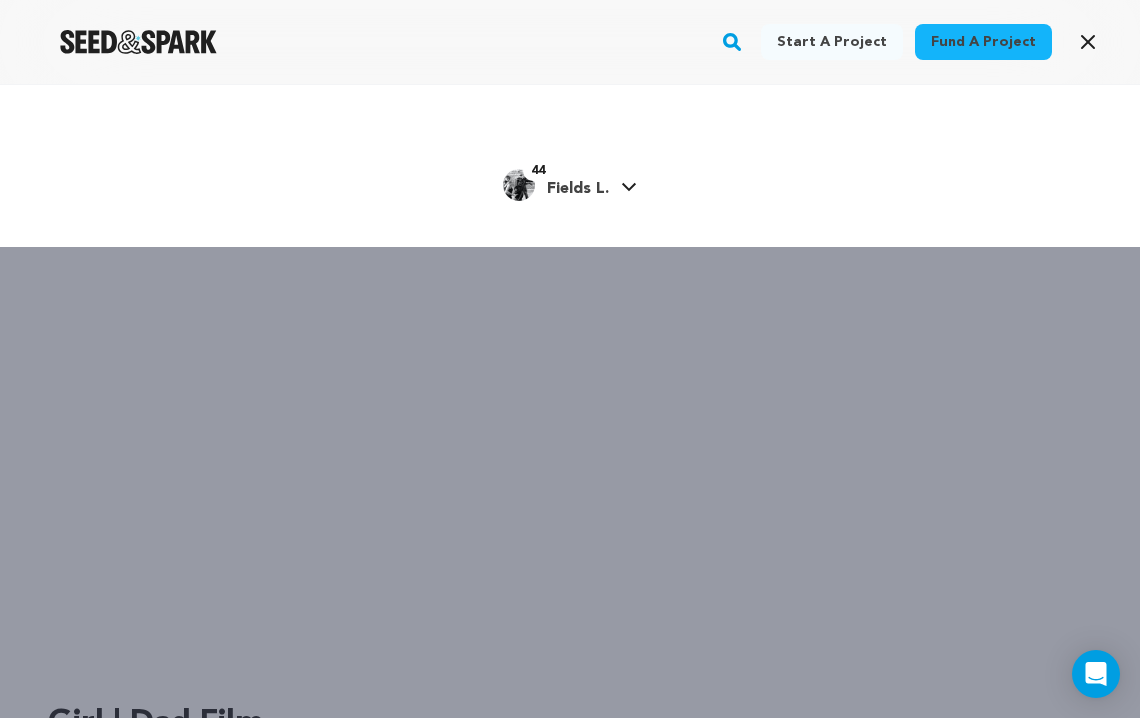 click on "Fields L." at bounding box center (578, 189) 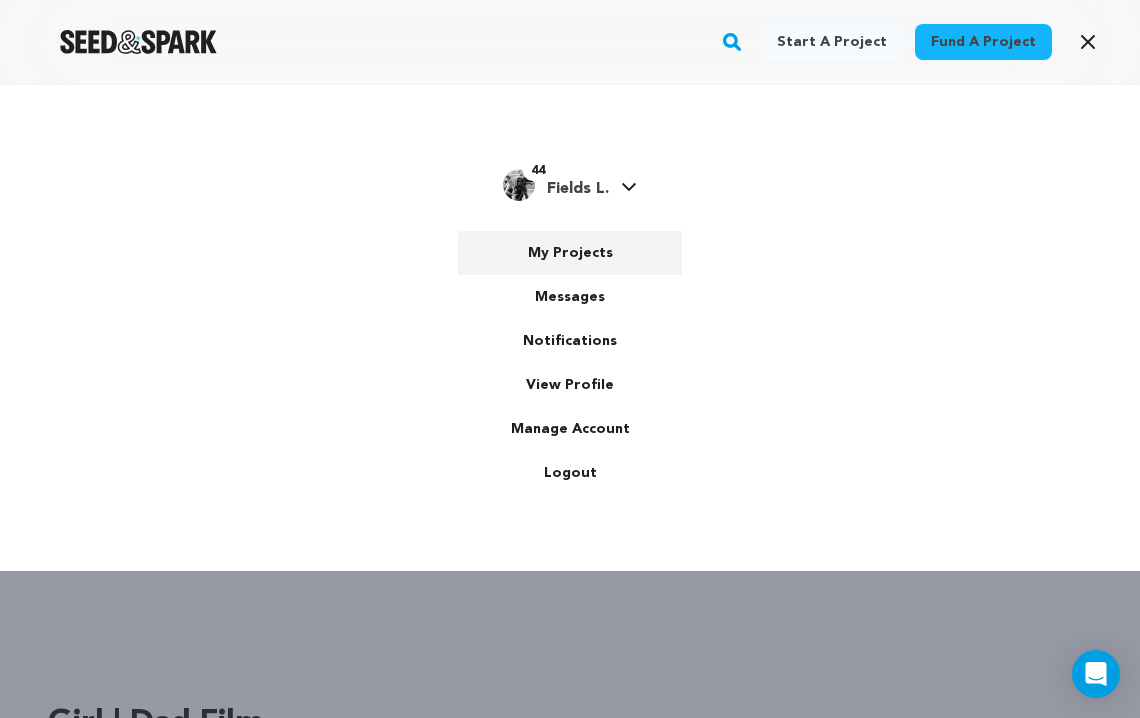 click on "My Projects" at bounding box center (570, 253) 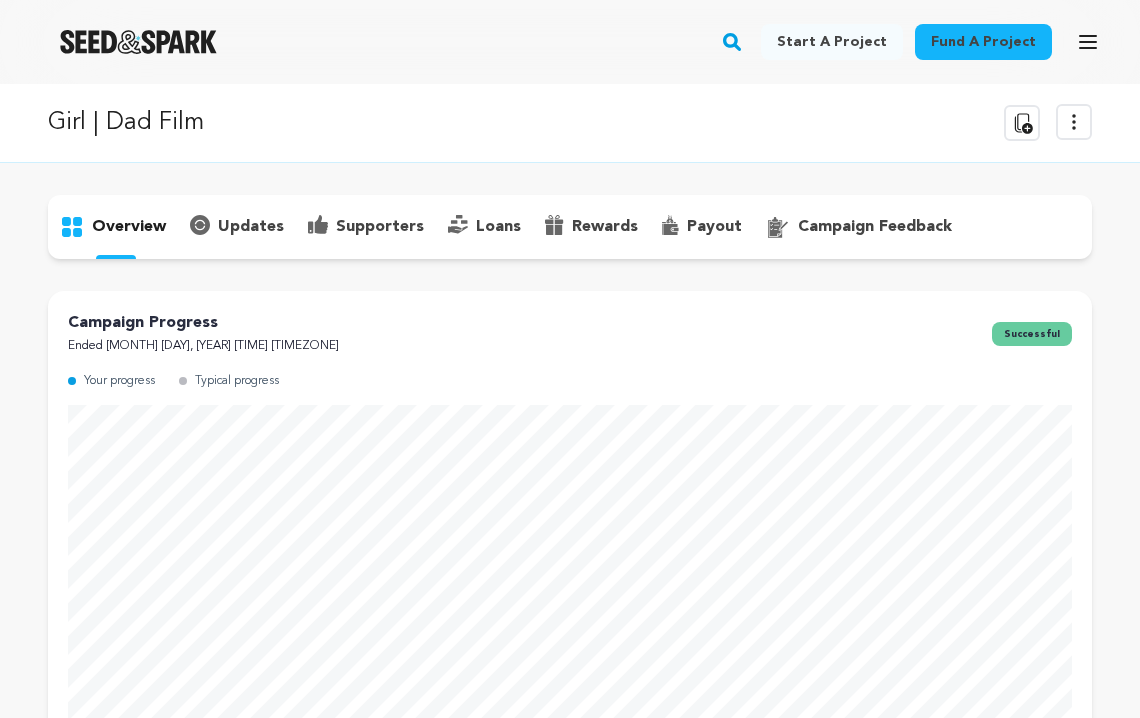 scroll, scrollTop: 0, scrollLeft: 0, axis: both 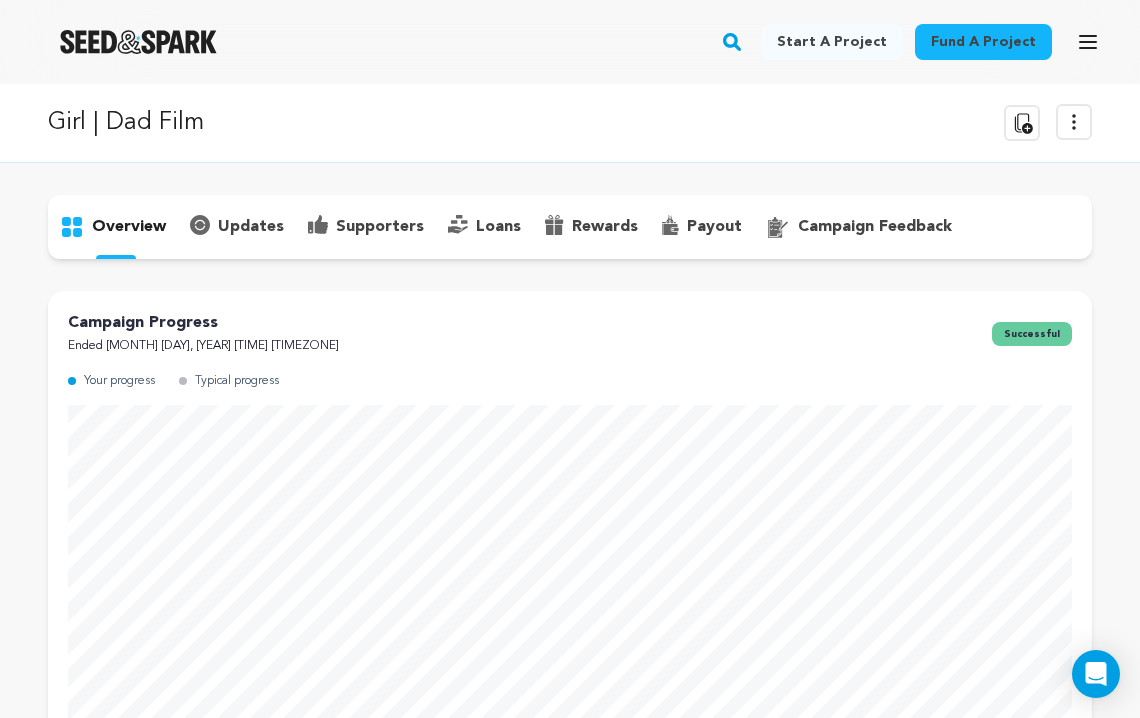 click on "rewards" at bounding box center [605, 227] 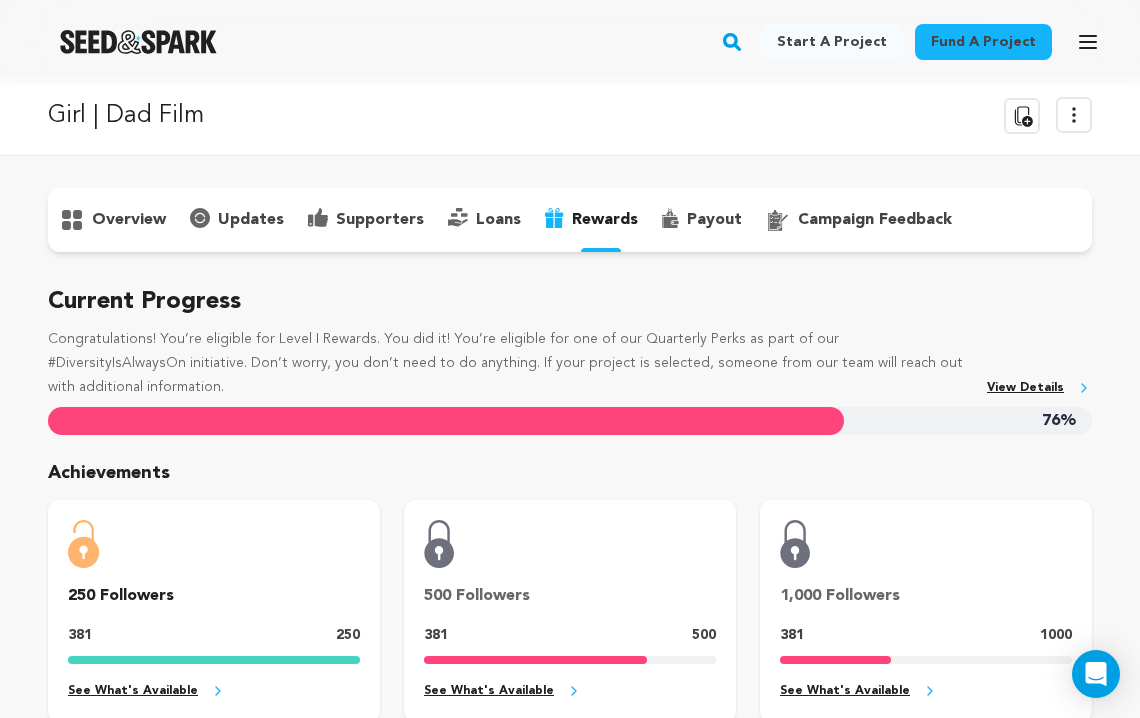 scroll, scrollTop: 0, scrollLeft: 0, axis: both 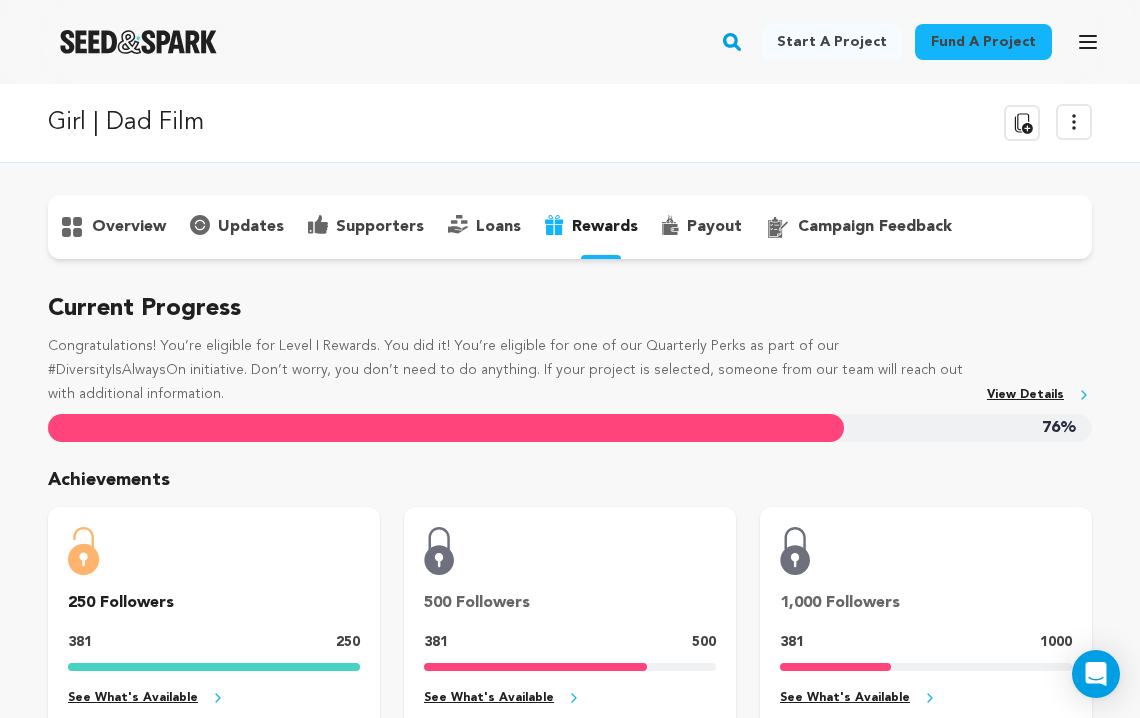 click 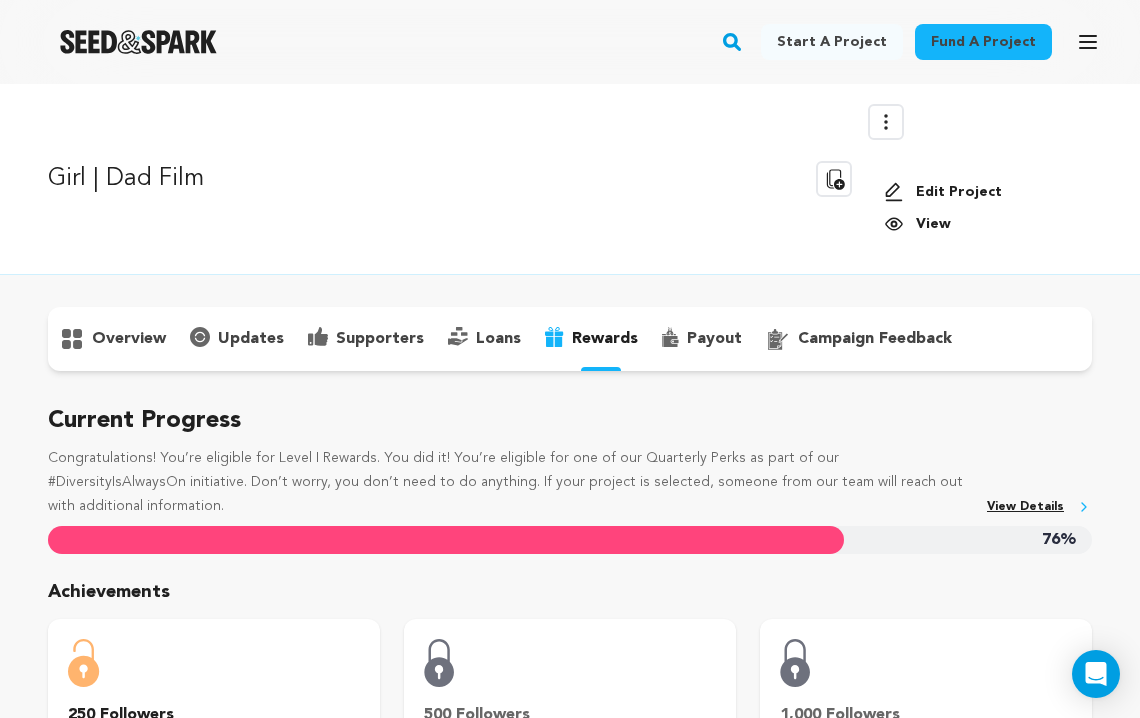 click on "Edit Project" at bounding box center (980, 192) 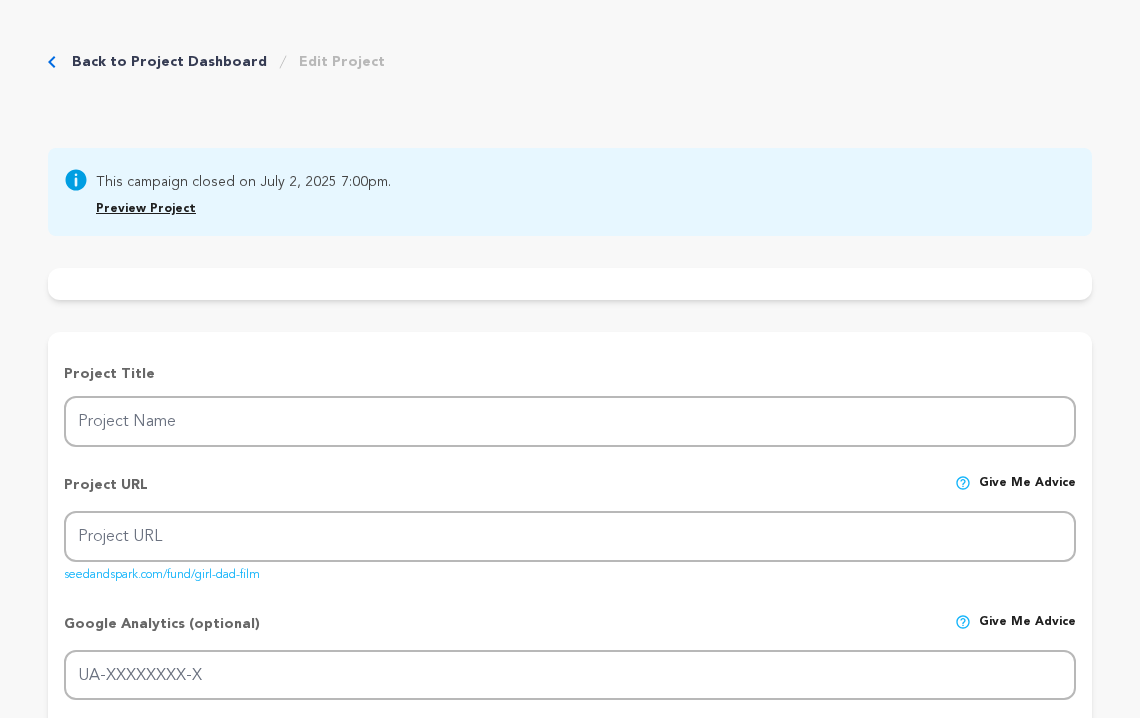 scroll, scrollTop: 0, scrollLeft: 0, axis: both 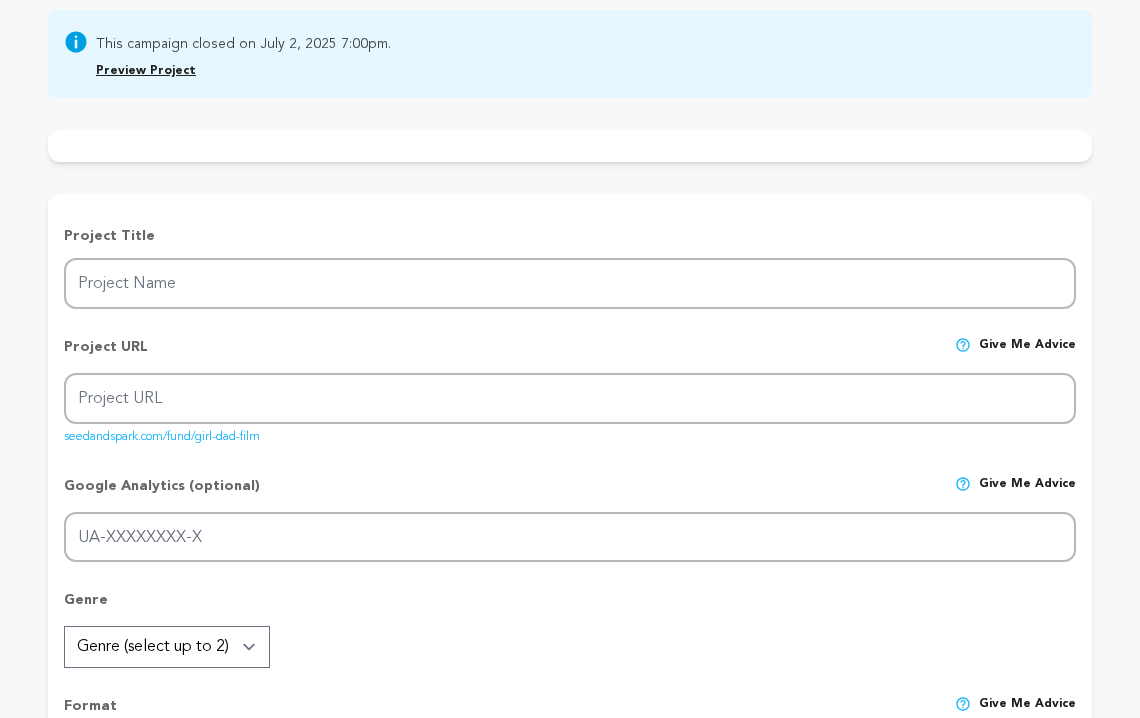 type on "Girl | Dad Film" 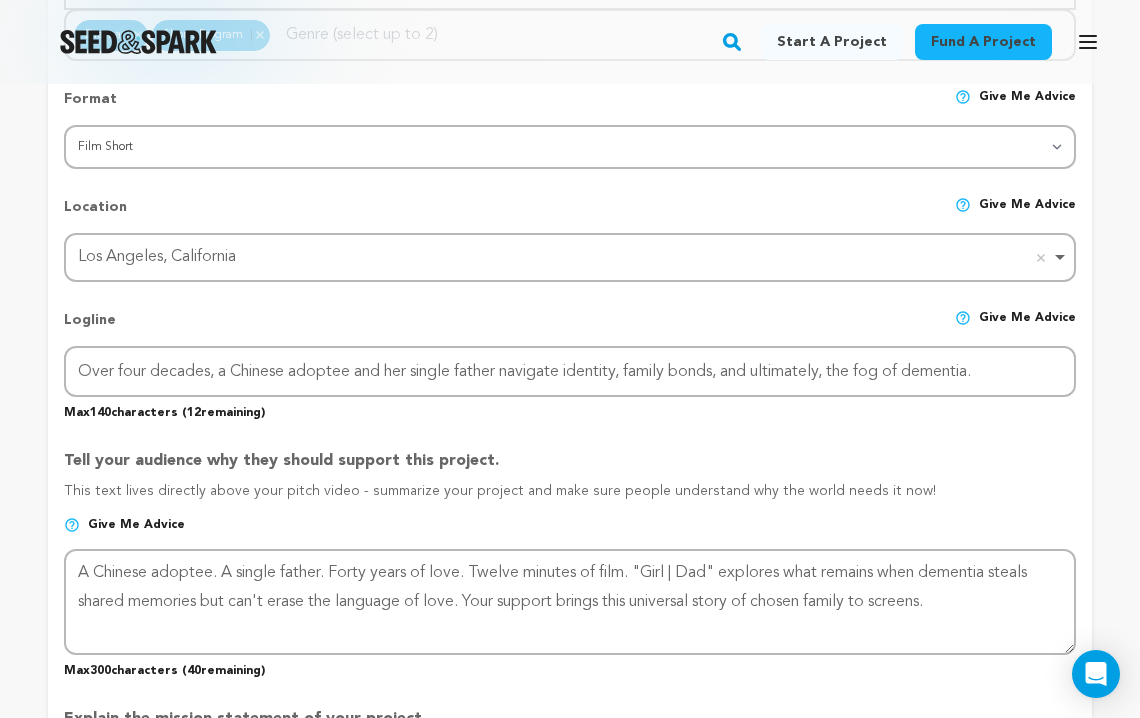 scroll, scrollTop: 0, scrollLeft: 0, axis: both 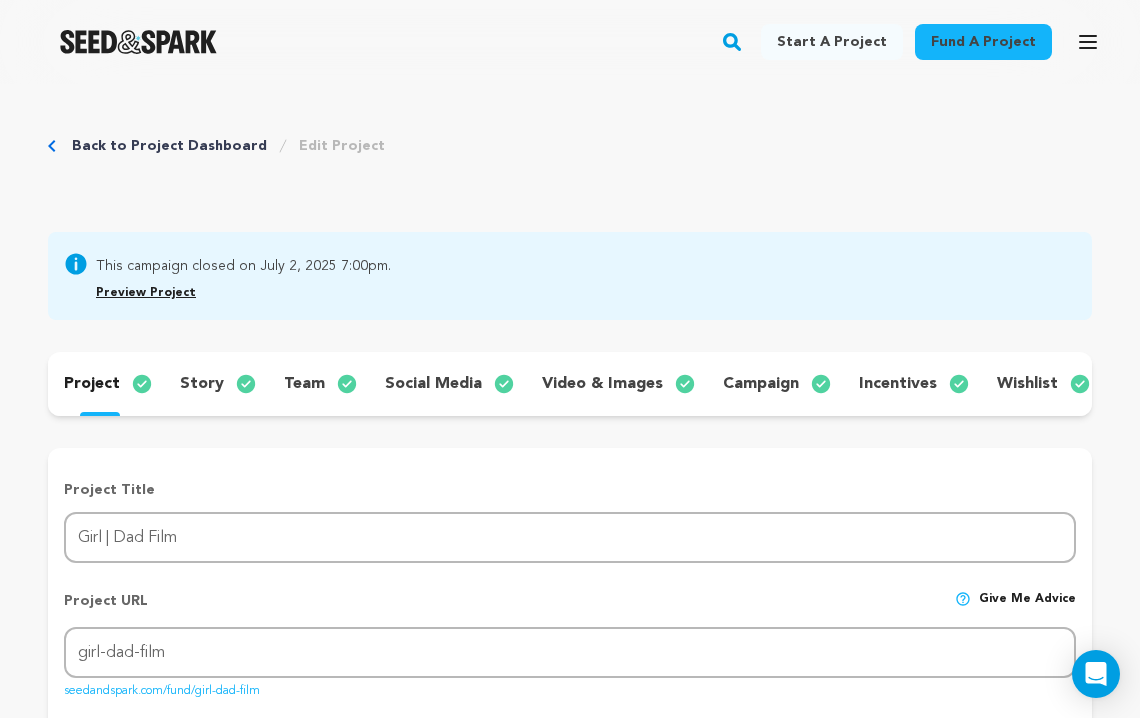 click on "incentives" at bounding box center [898, 384] 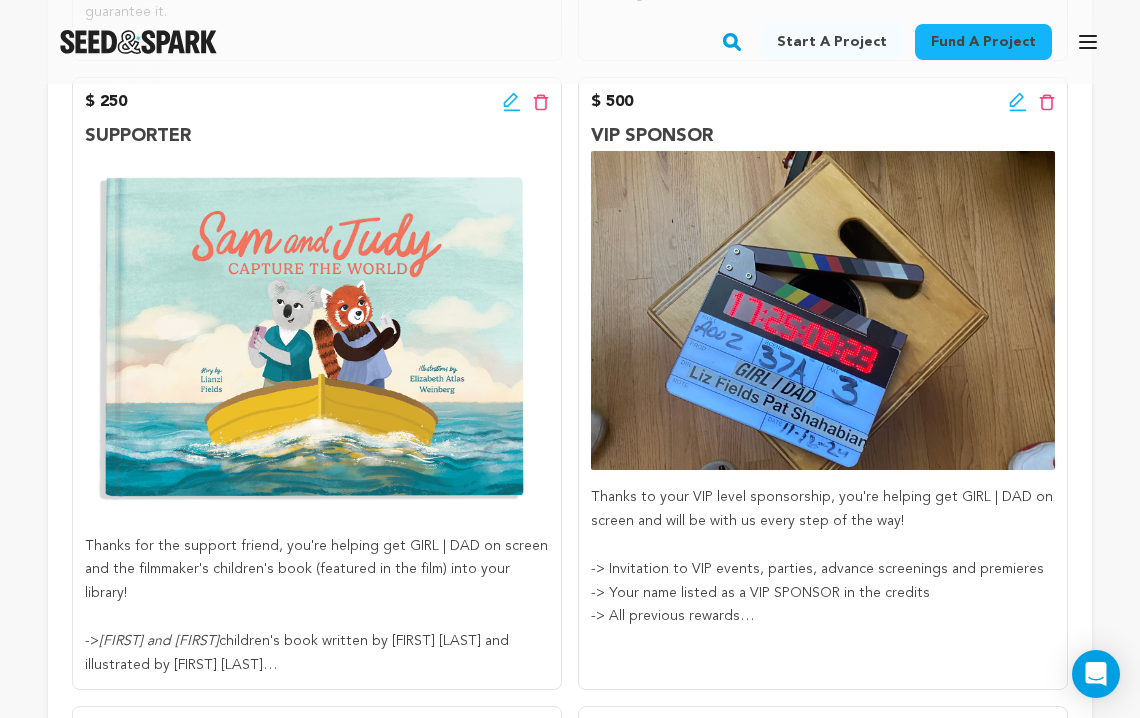 scroll, scrollTop: 2271, scrollLeft: 0, axis: vertical 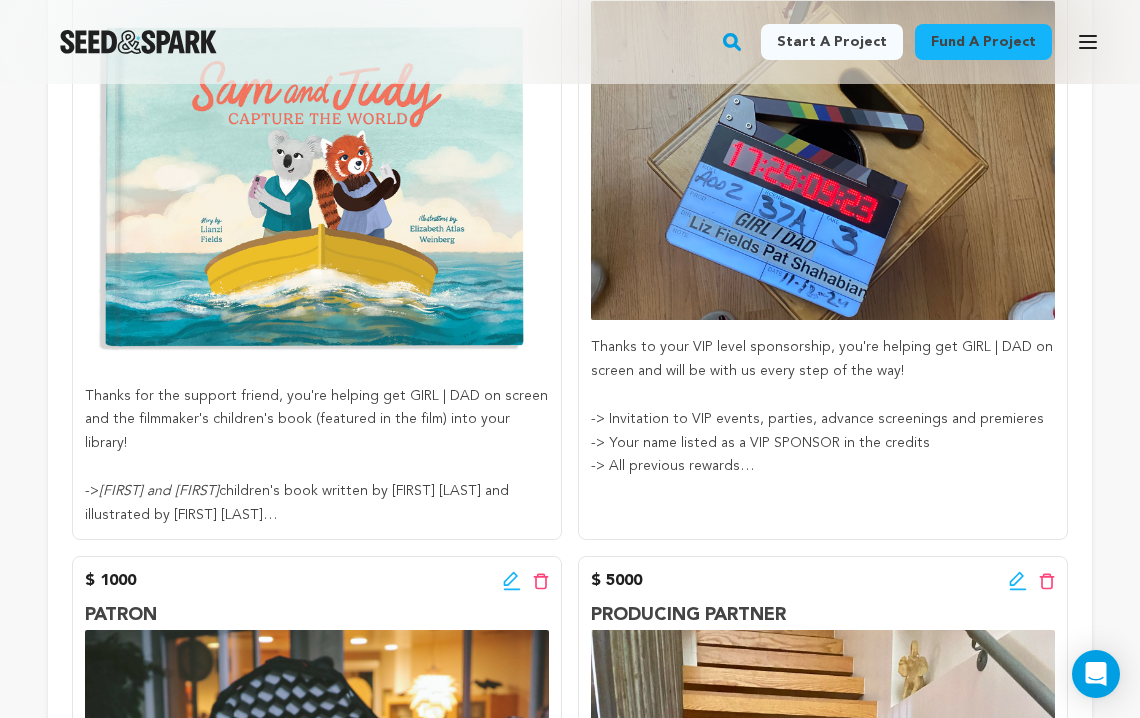 click on "-> All previous rewards" at bounding box center [823, 467] 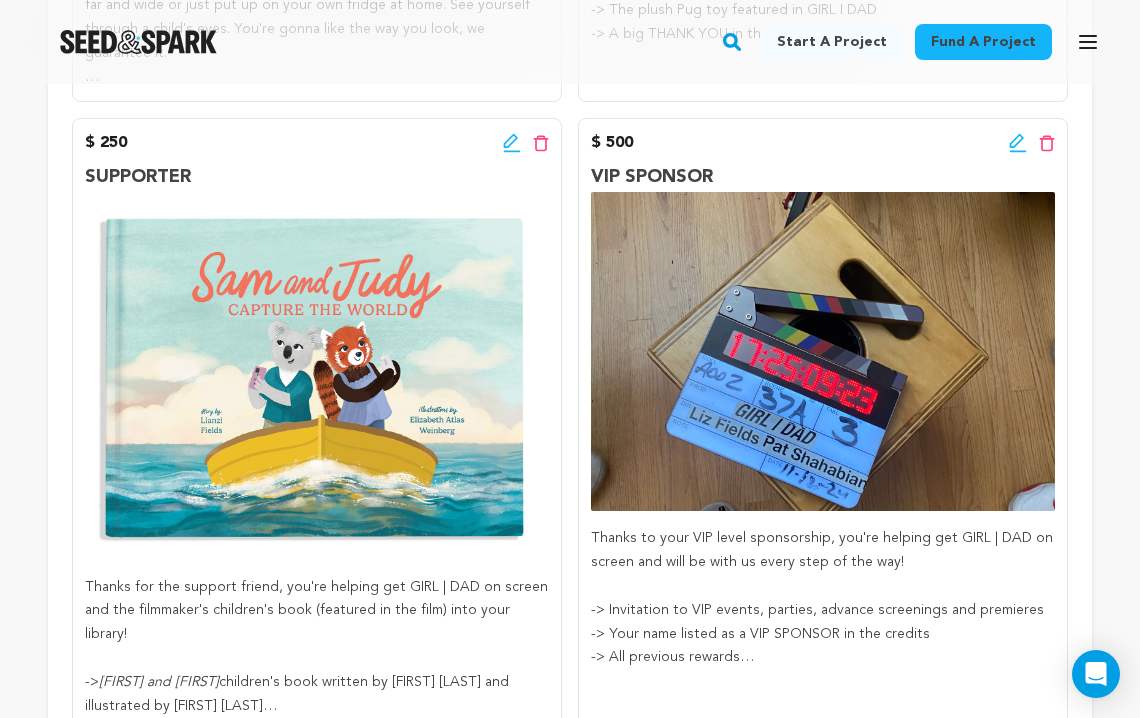 scroll, scrollTop: 2123, scrollLeft: 0, axis: vertical 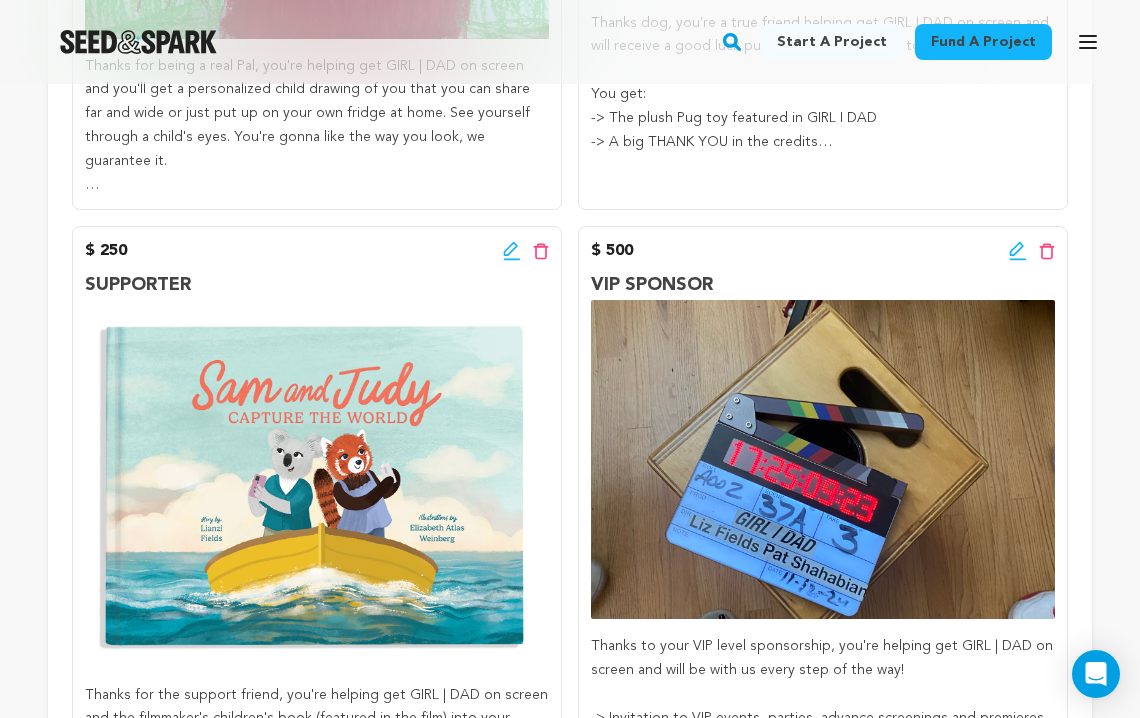 click 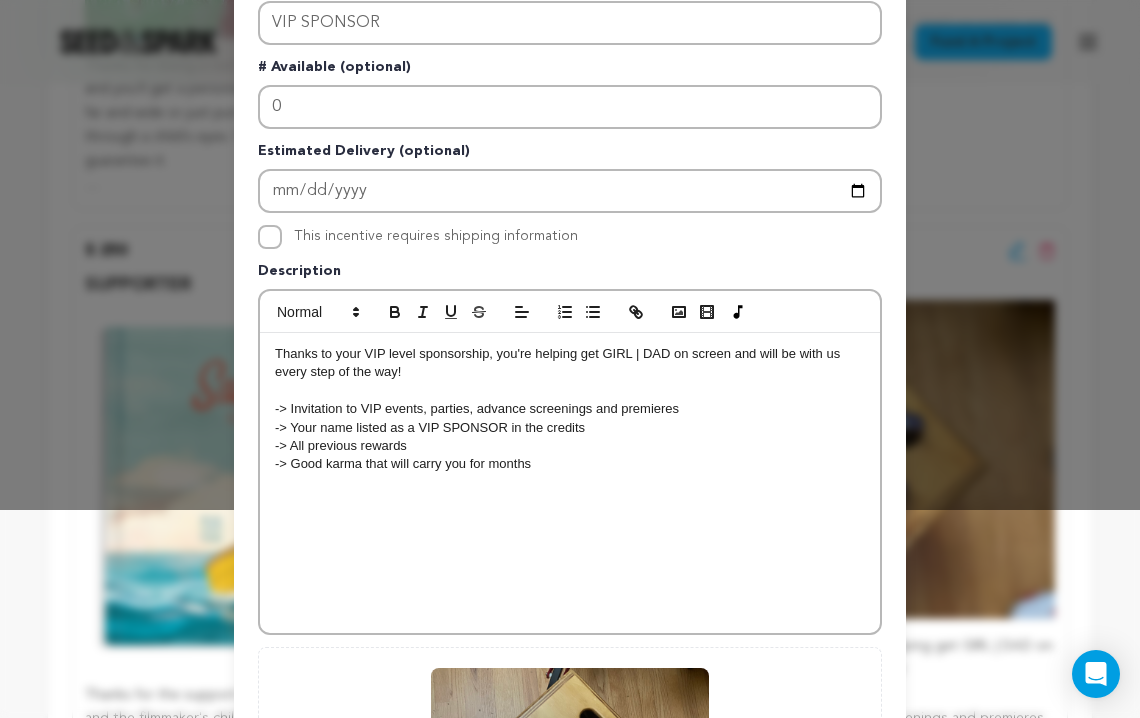 scroll, scrollTop: 215, scrollLeft: 0, axis: vertical 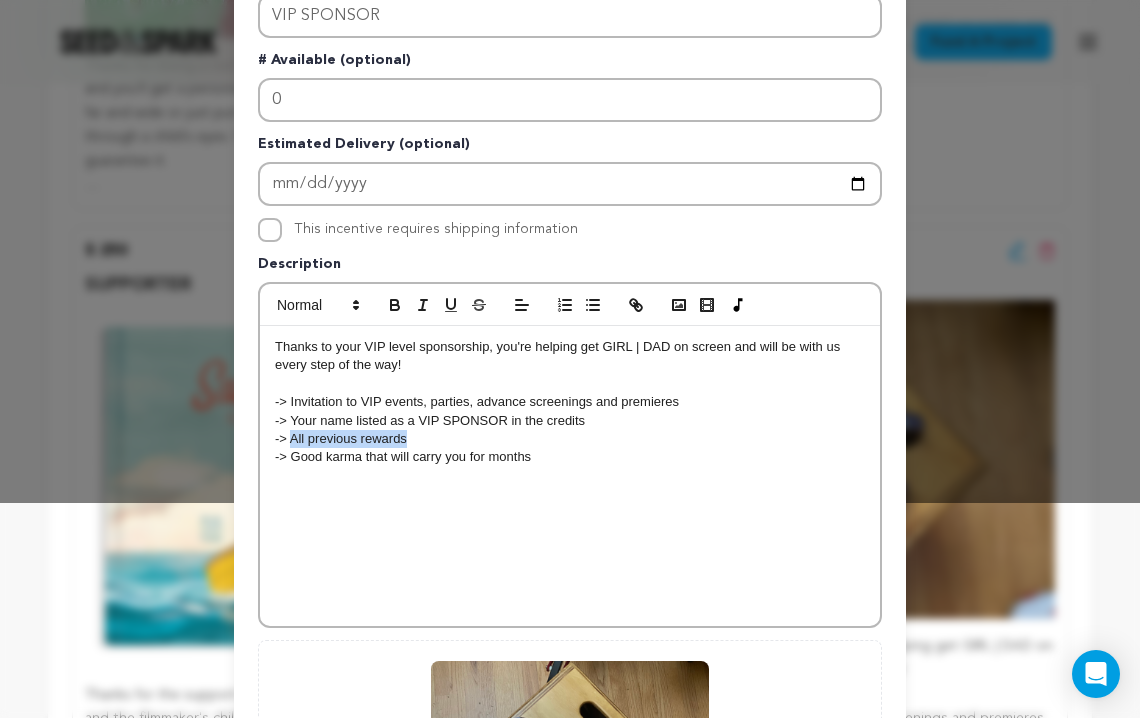 drag, startPoint x: 421, startPoint y: 441, endPoint x: 293, endPoint y: 439, distance: 128.01562 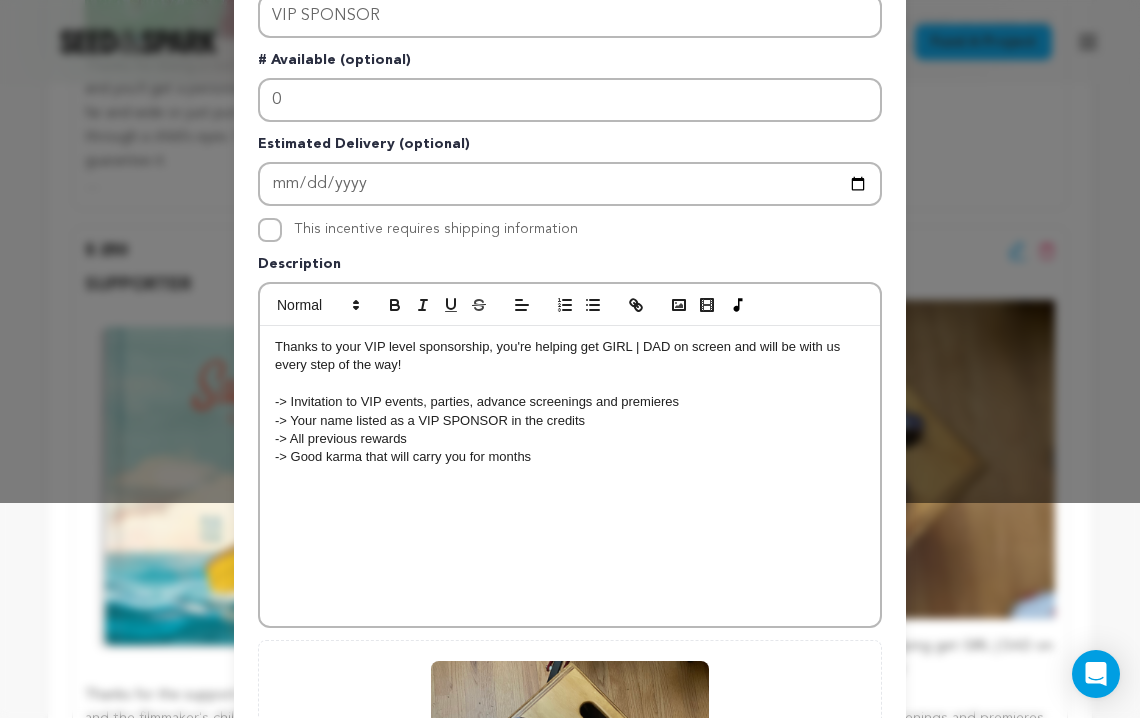 click on "-> Good karma that will carry you for months" at bounding box center (570, 457) 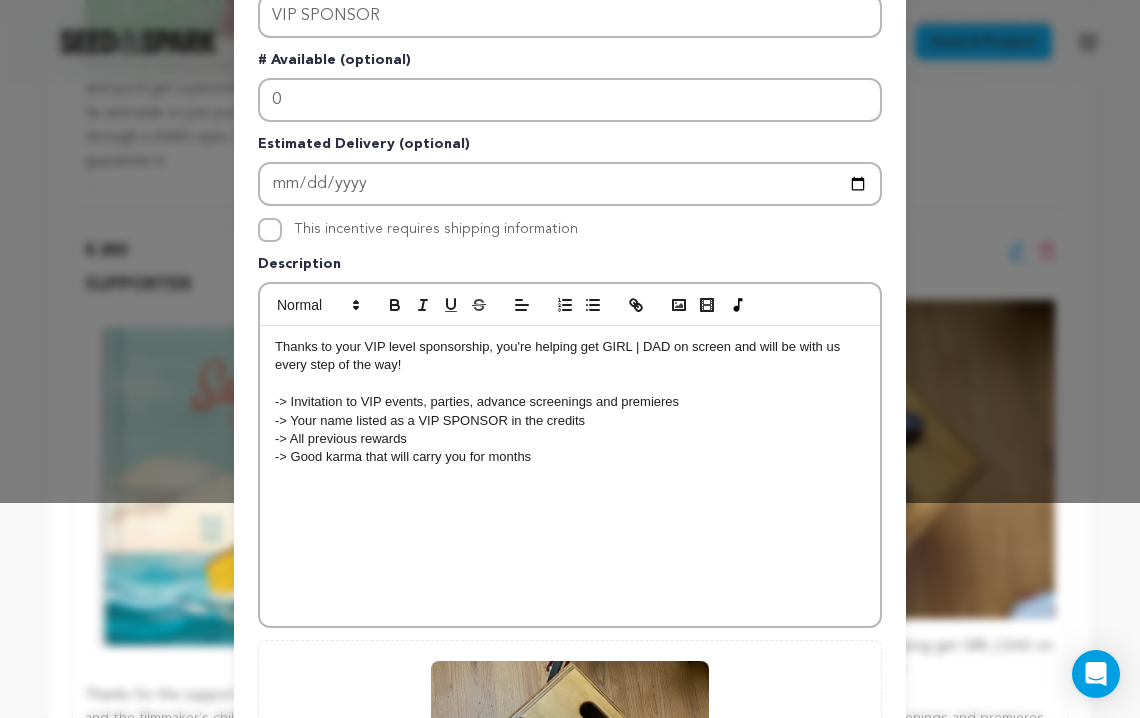 click on "Edit Incentive
Close modal
Pledge Level (USD)
500
Title
VIP SPONSOR
# Available (optional)
0" at bounding box center [570, 423] 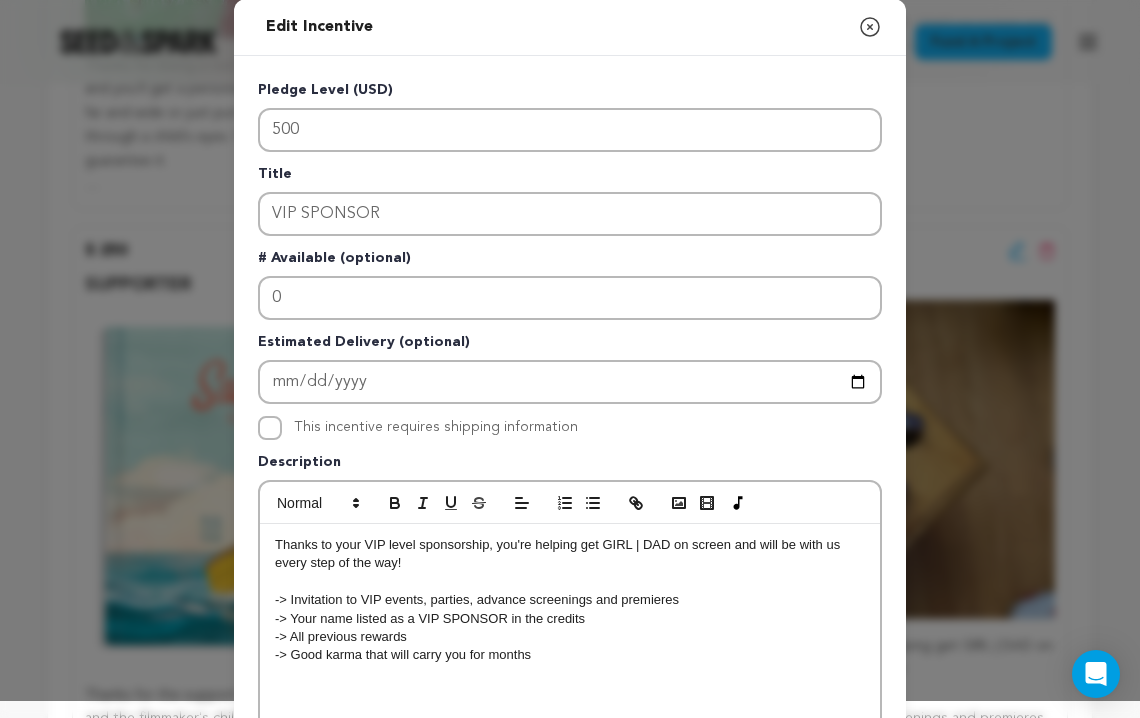 scroll, scrollTop: 0, scrollLeft: 0, axis: both 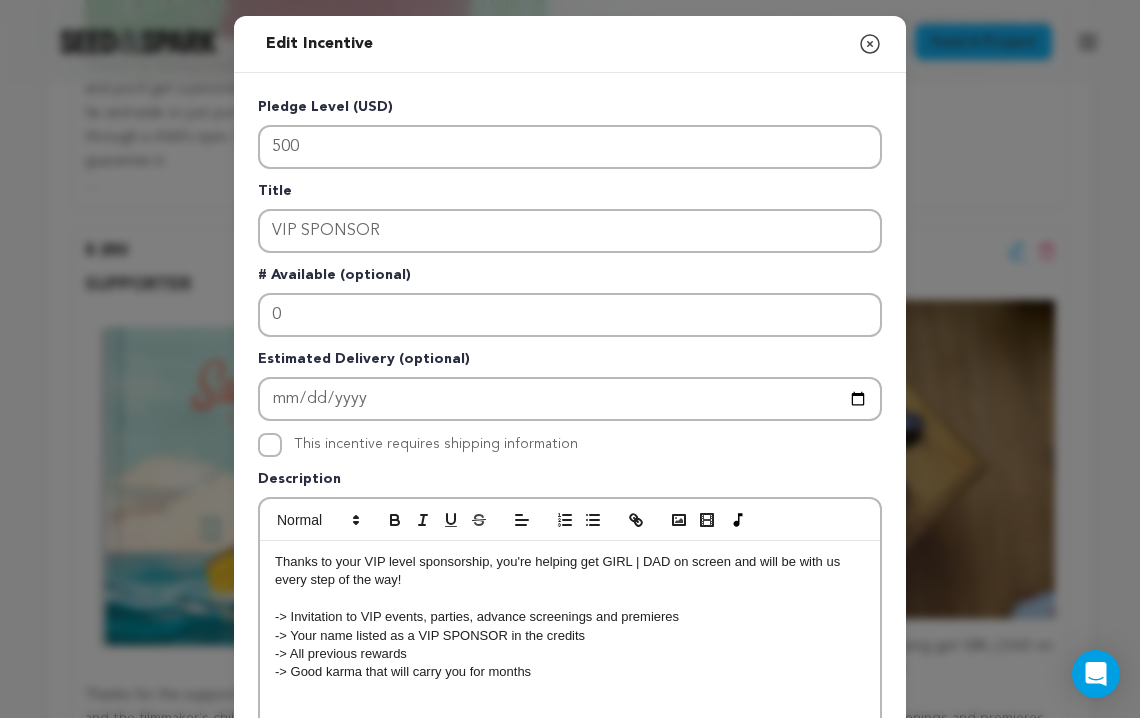 click 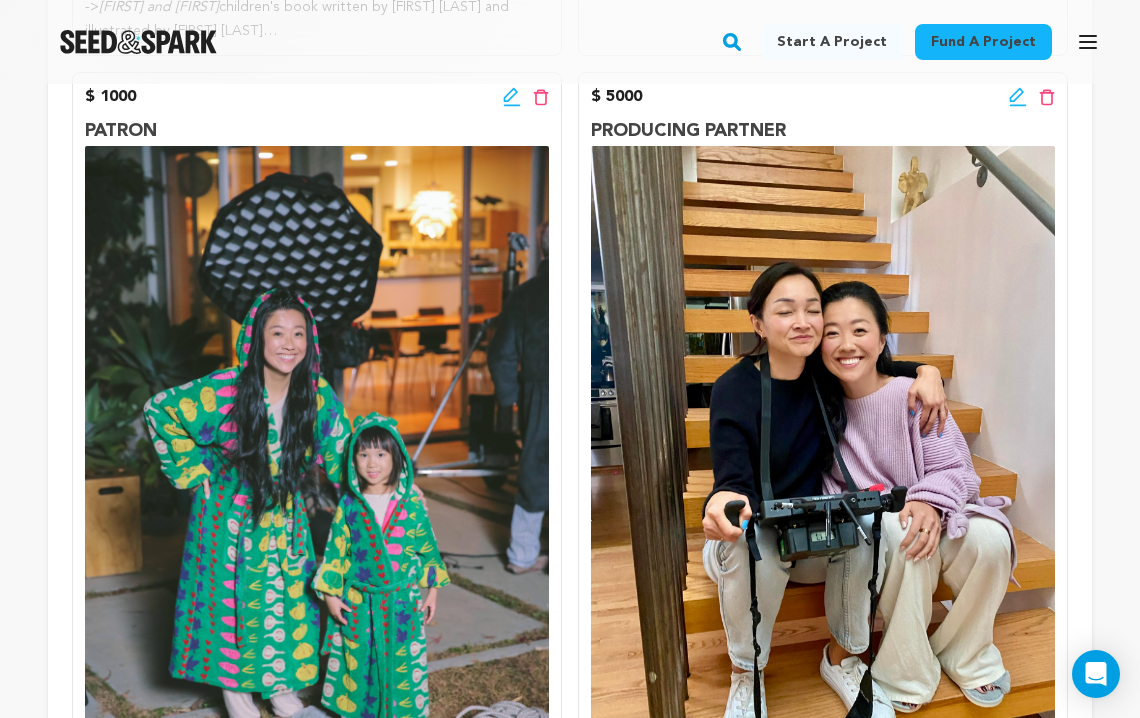 scroll, scrollTop: 2828, scrollLeft: 0, axis: vertical 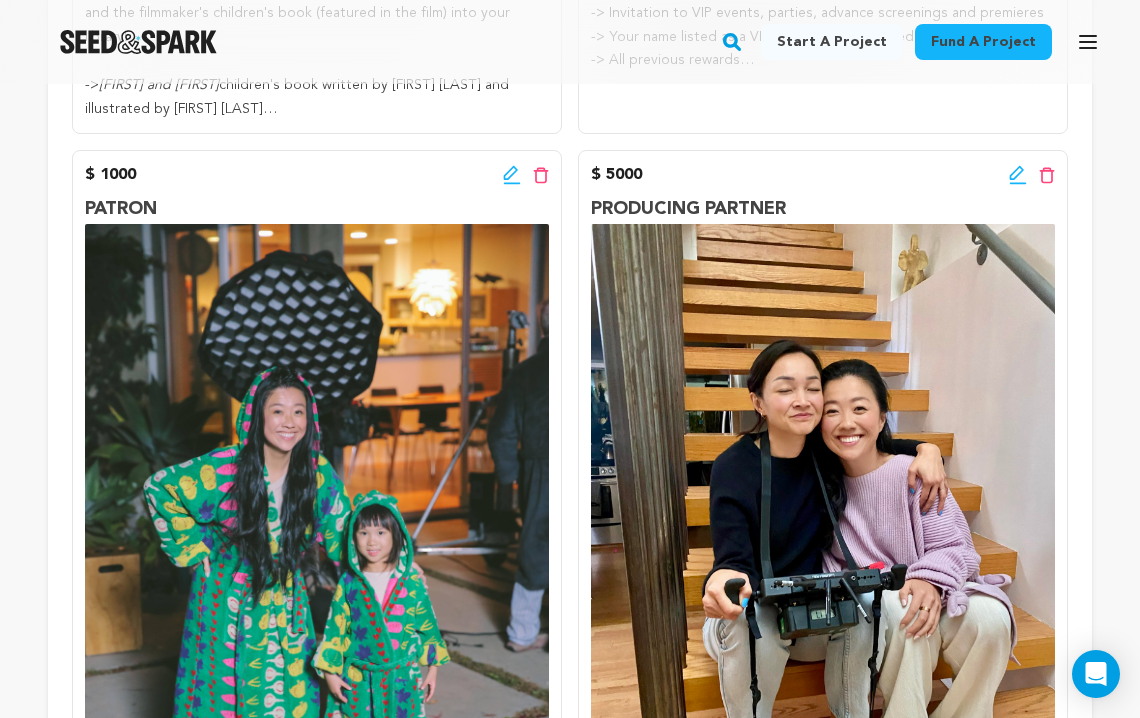 click 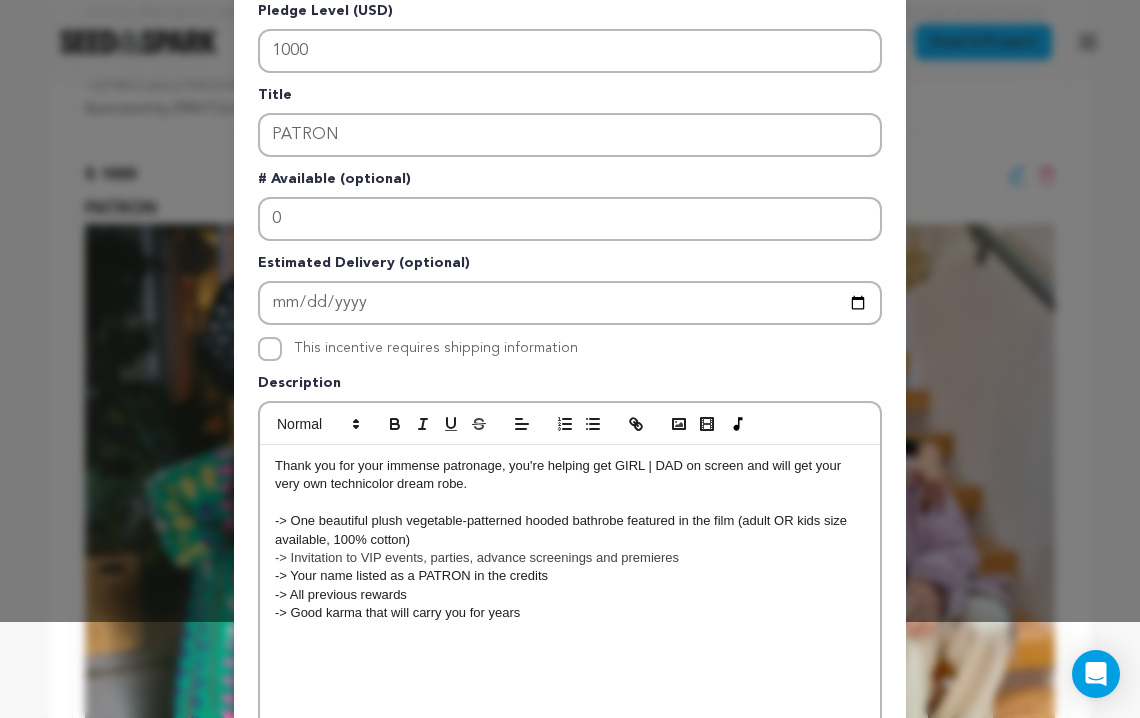 scroll, scrollTop: 0, scrollLeft: 0, axis: both 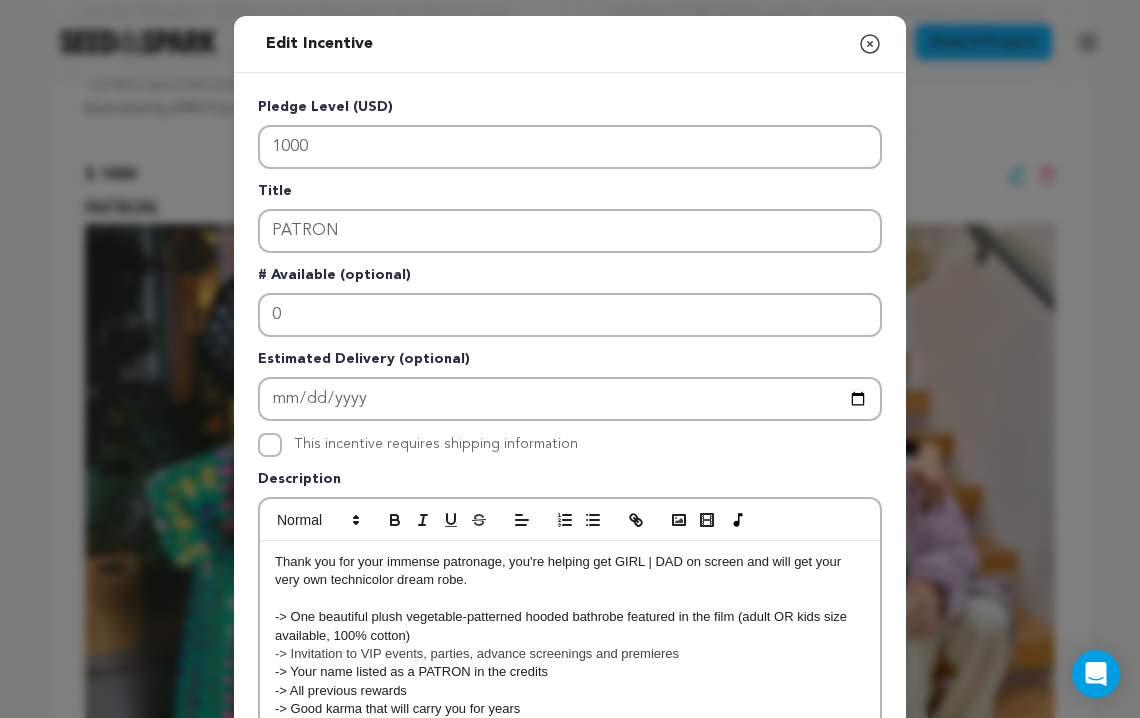 click 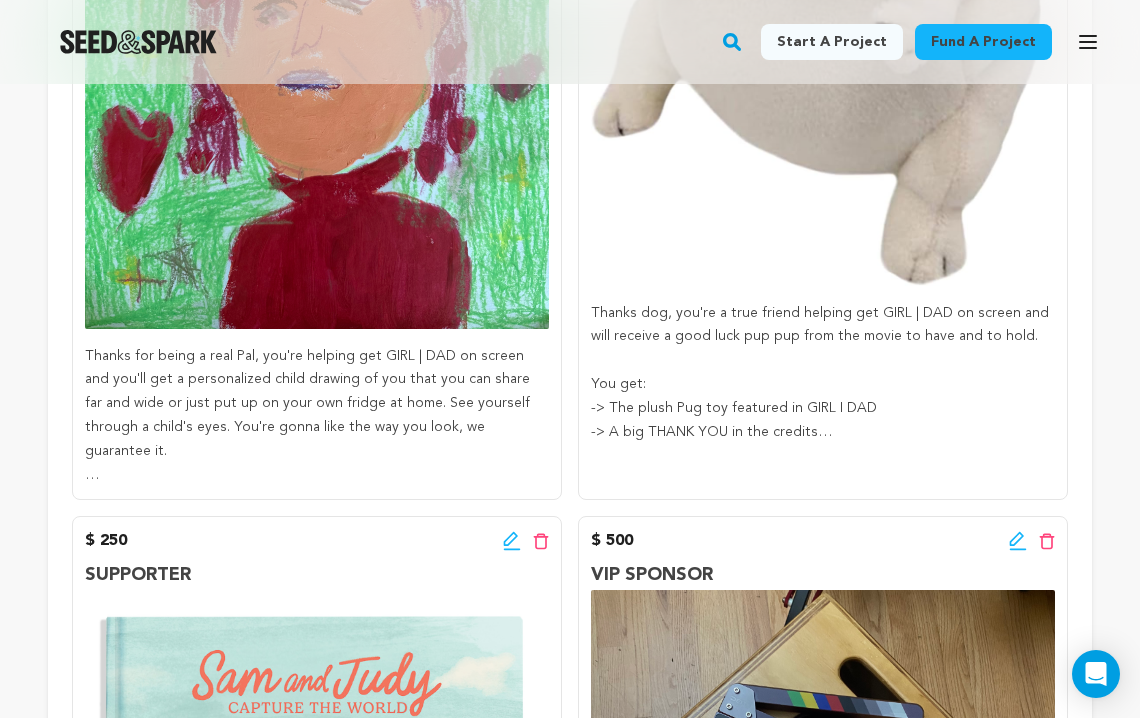 scroll, scrollTop: 1823, scrollLeft: 0, axis: vertical 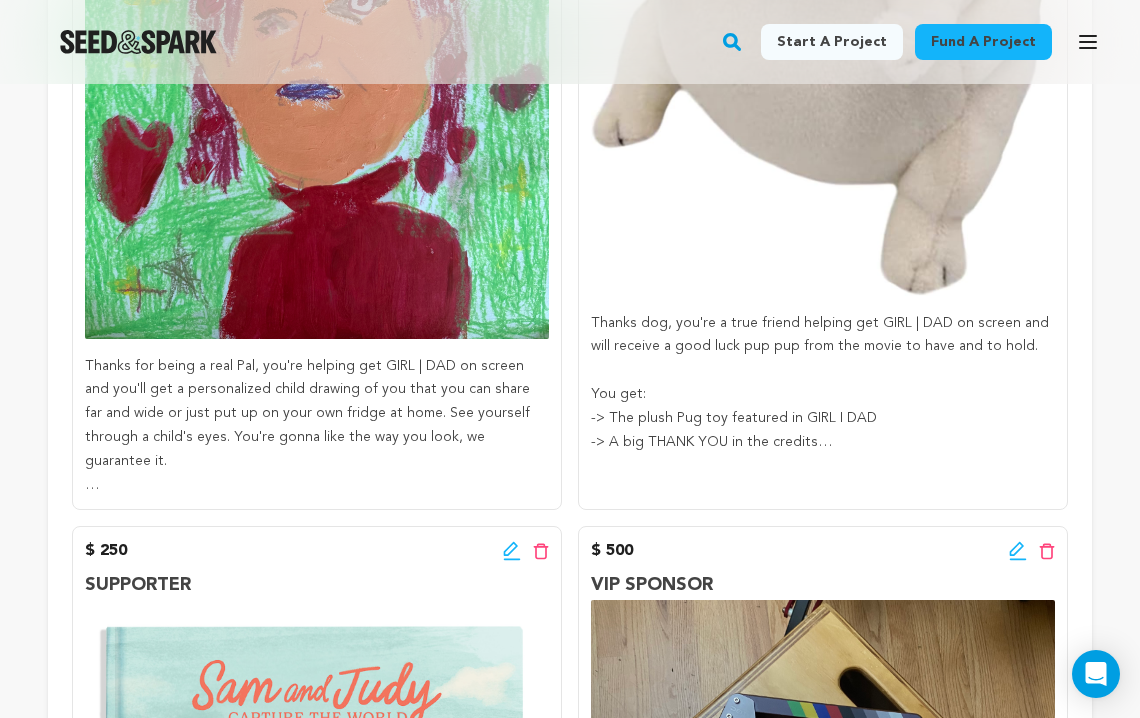 click on "You receive:" at bounding box center (317, 509) 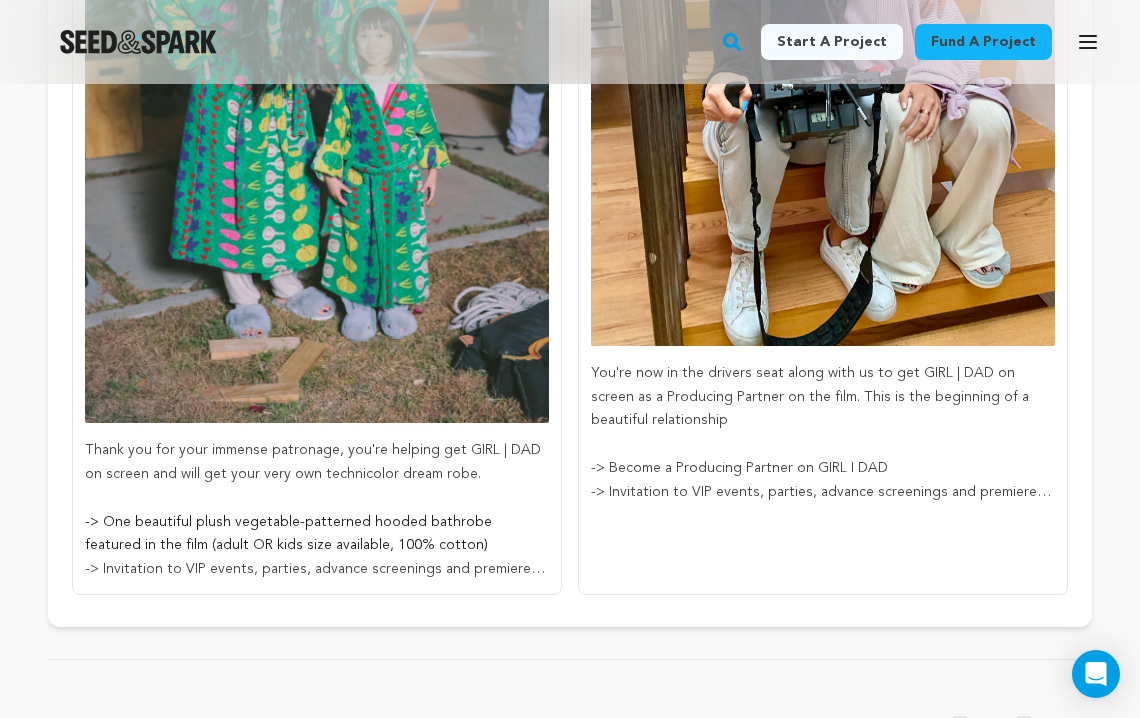 scroll, scrollTop: 3334, scrollLeft: 0, axis: vertical 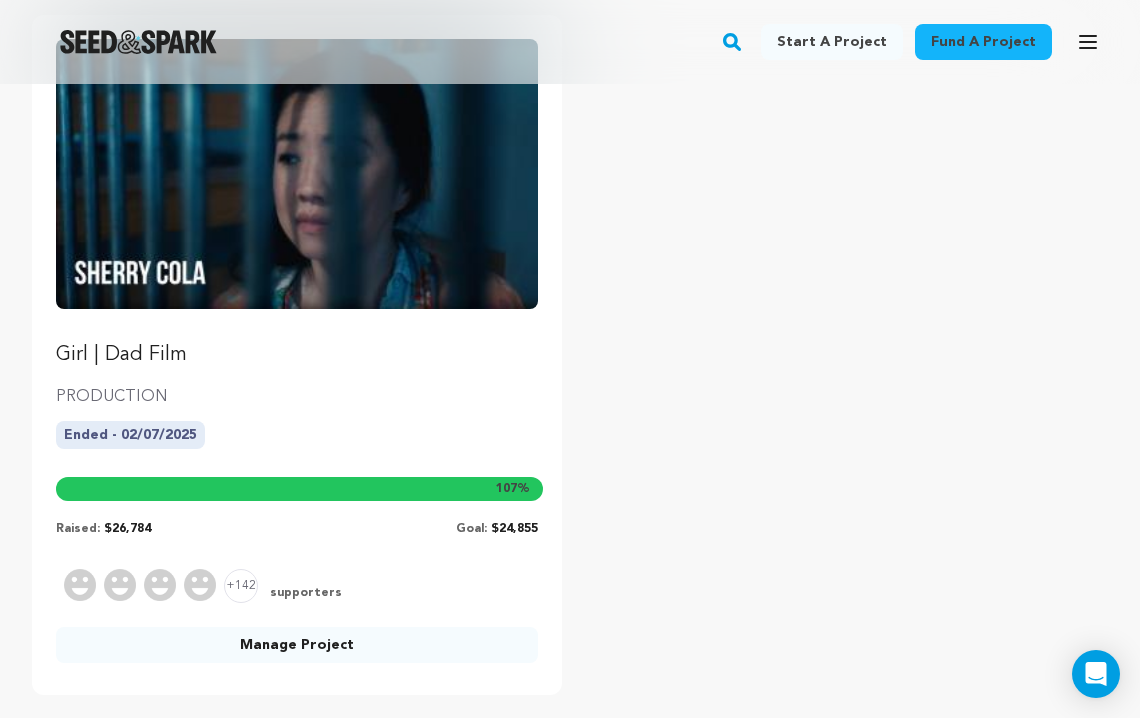 click on "Manage Project" at bounding box center (297, 645) 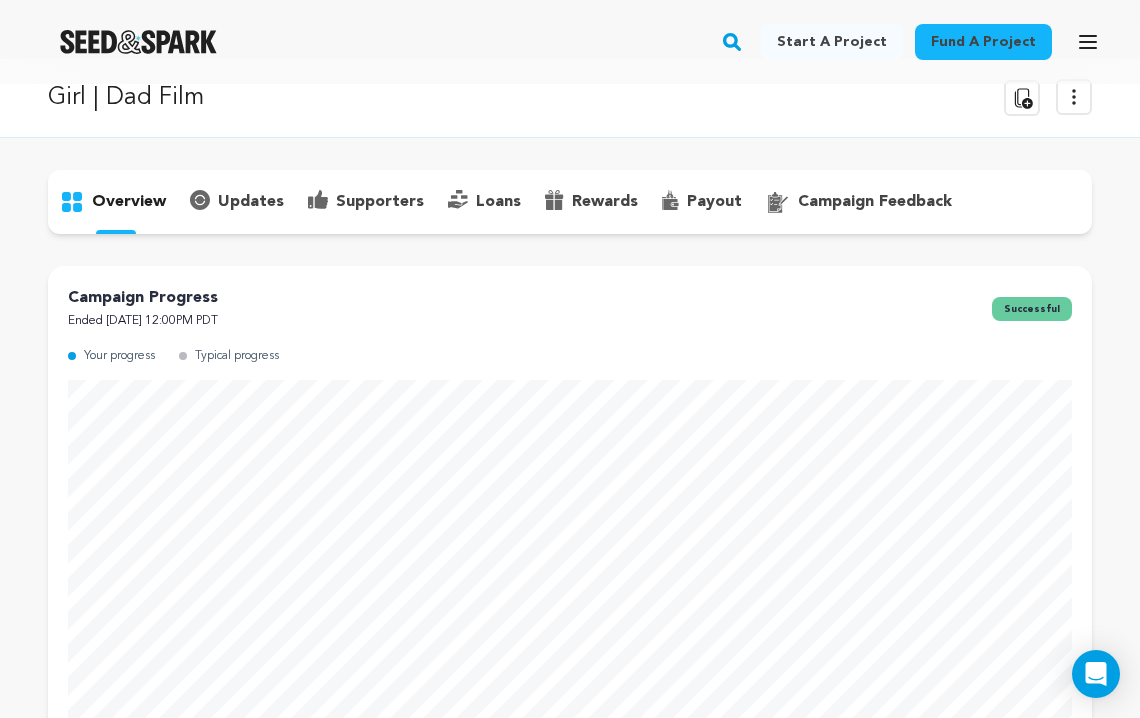 scroll, scrollTop: 0, scrollLeft: 0, axis: both 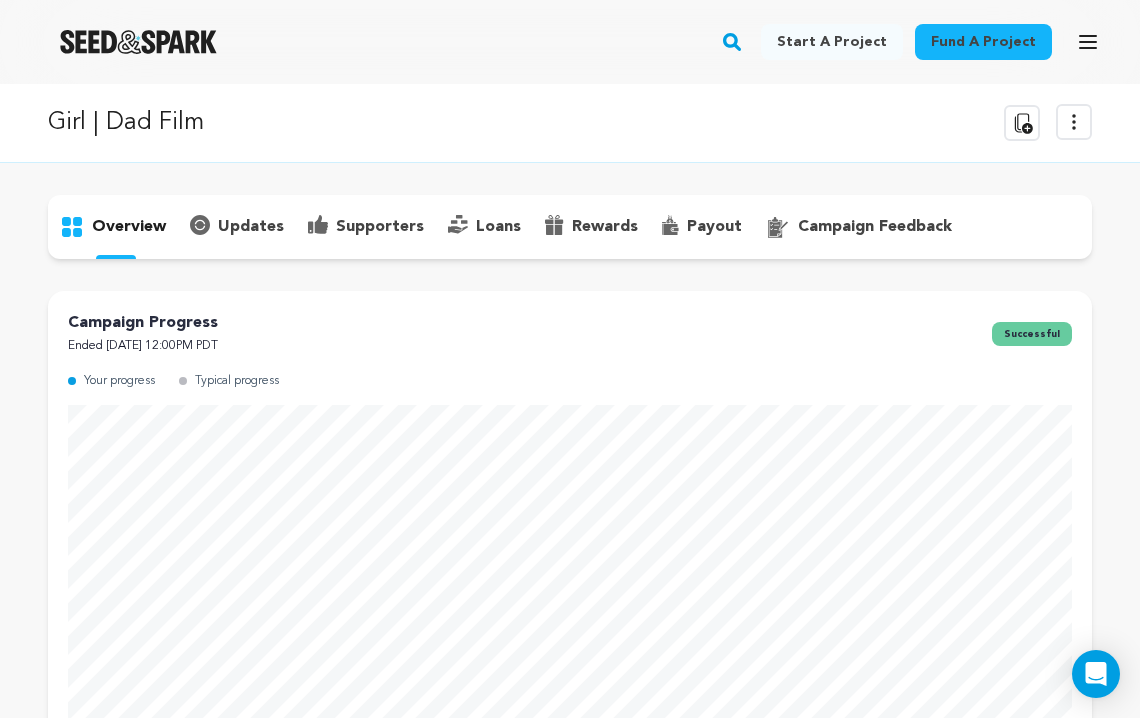 click on "supporters" at bounding box center (380, 227) 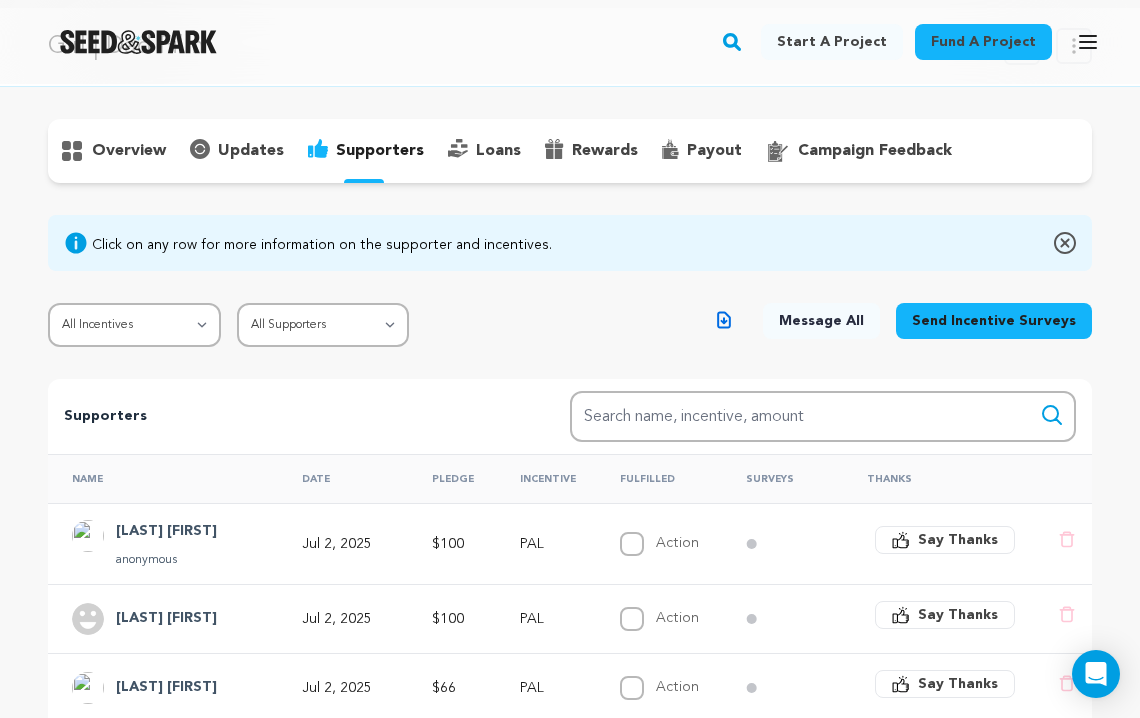 scroll, scrollTop: 84, scrollLeft: 0, axis: vertical 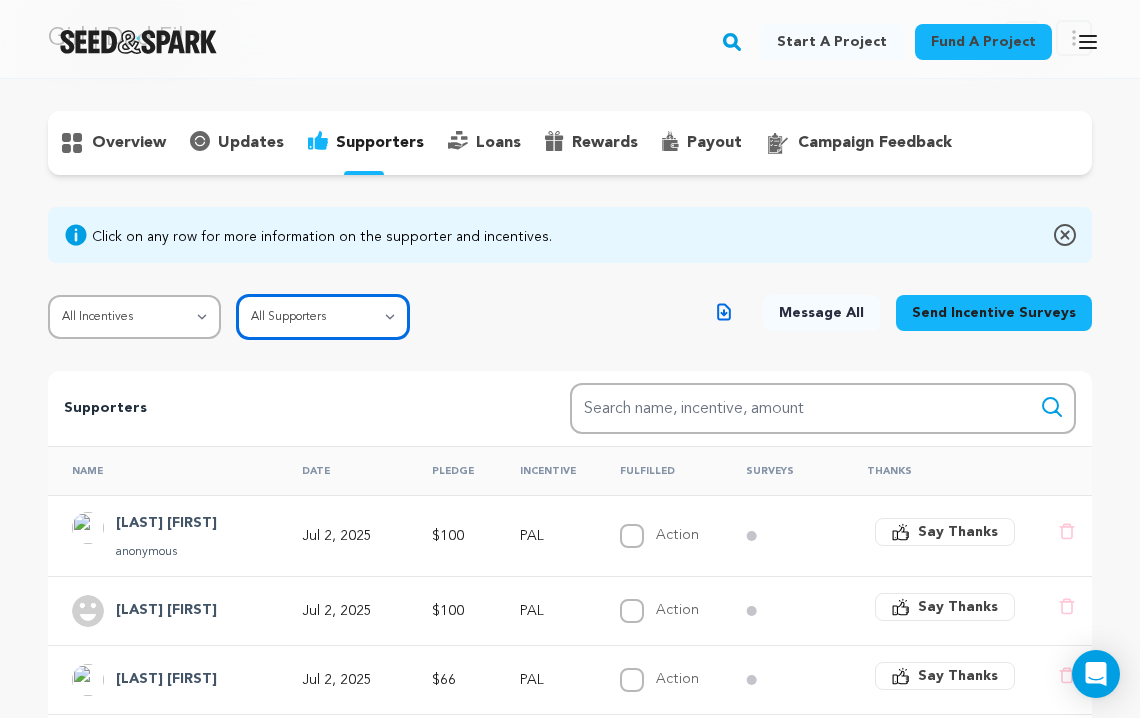 click on "All Supporters
Survey not sent Survey incomplete Survey complete Incentive not fulfilled Incentive fulfilled Declined charge" at bounding box center [323, 317] 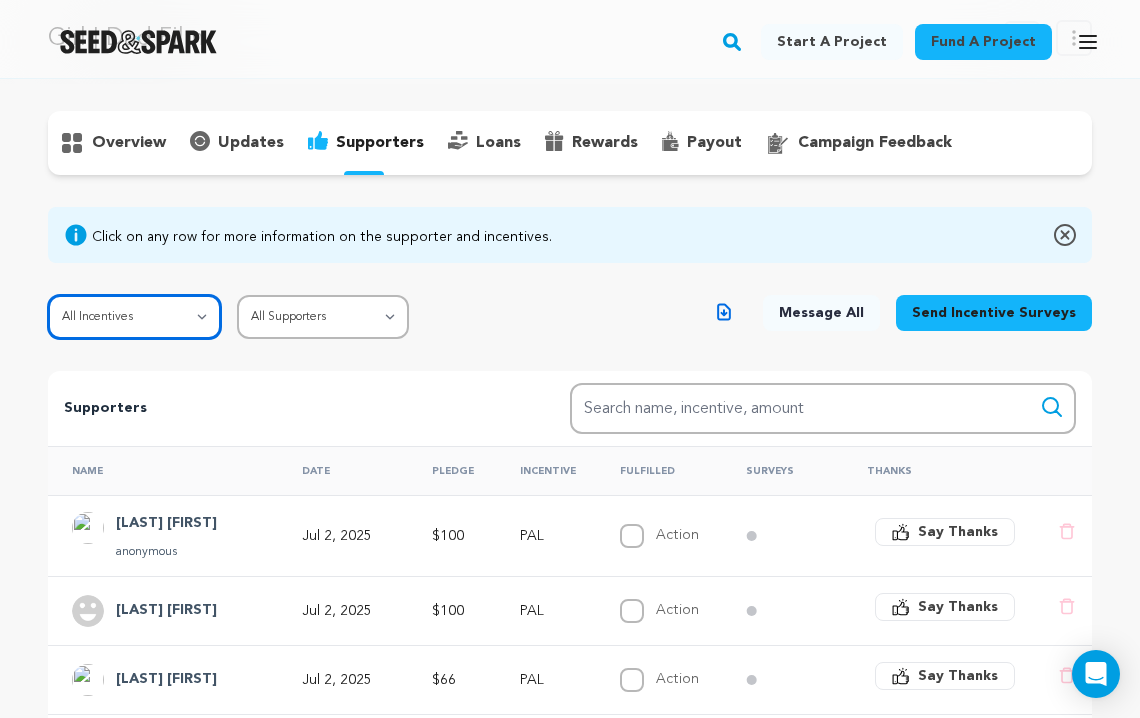 click on "All Incentives
SHOUTOUT
FAN
PAL
FRIEND
SUPPORTER
VIP SPONSOR
PATRON
PRODUCING PARTNER" at bounding box center (134, 317) 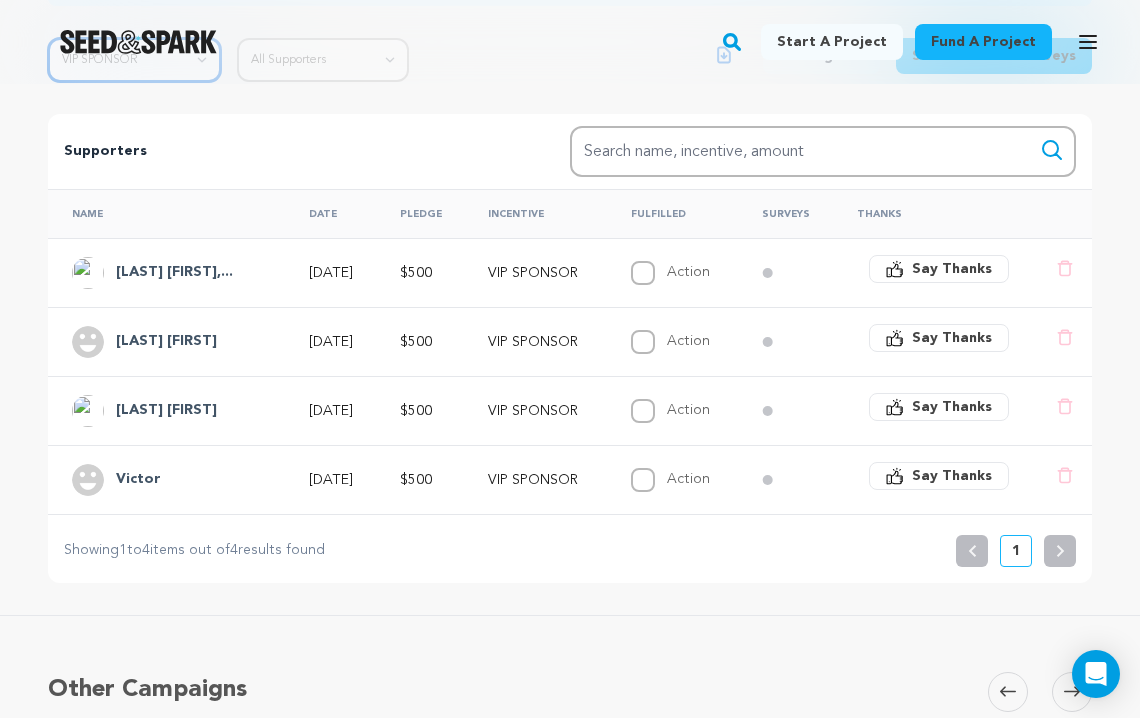 scroll, scrollTop: 343, scrollLeft: 0, axis: vertical 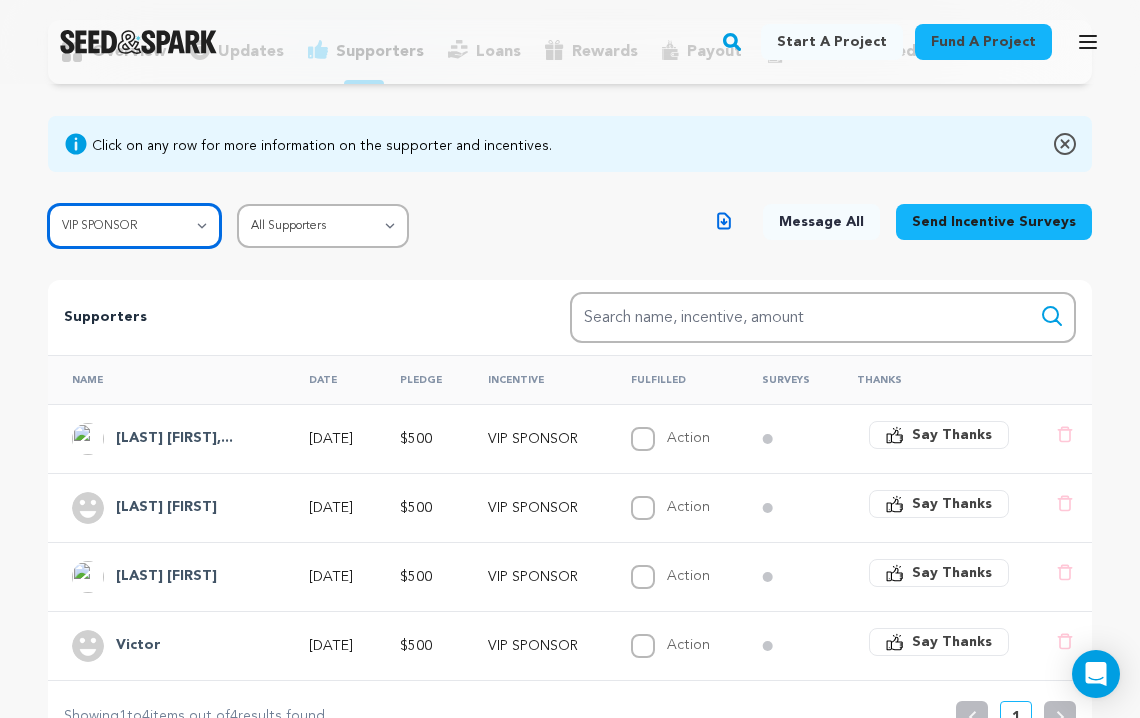 click on "All Incentives
SHOUTOUT
FAN
PAL
FRIEND
SUPPORTER
VIP SPONSOR
PATRON
PRODUCING PARTNER" at bounding box center (134, 226) 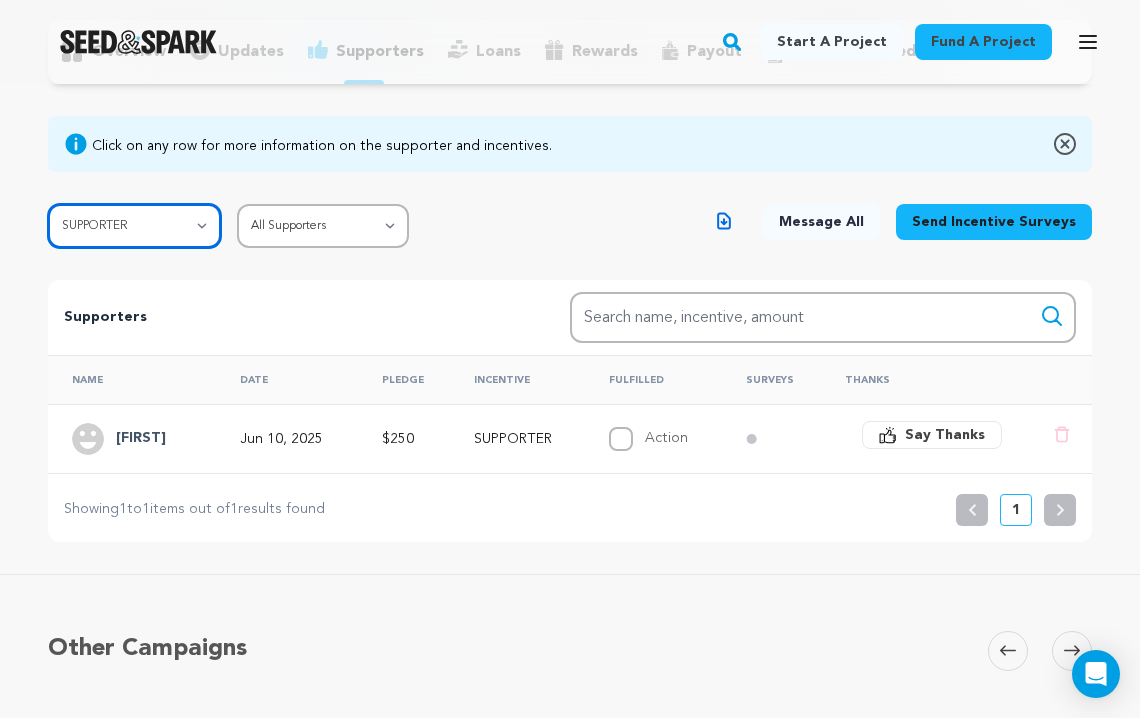 scroll, scrollTop: 183, scrollLeft: 0, axis: vertical 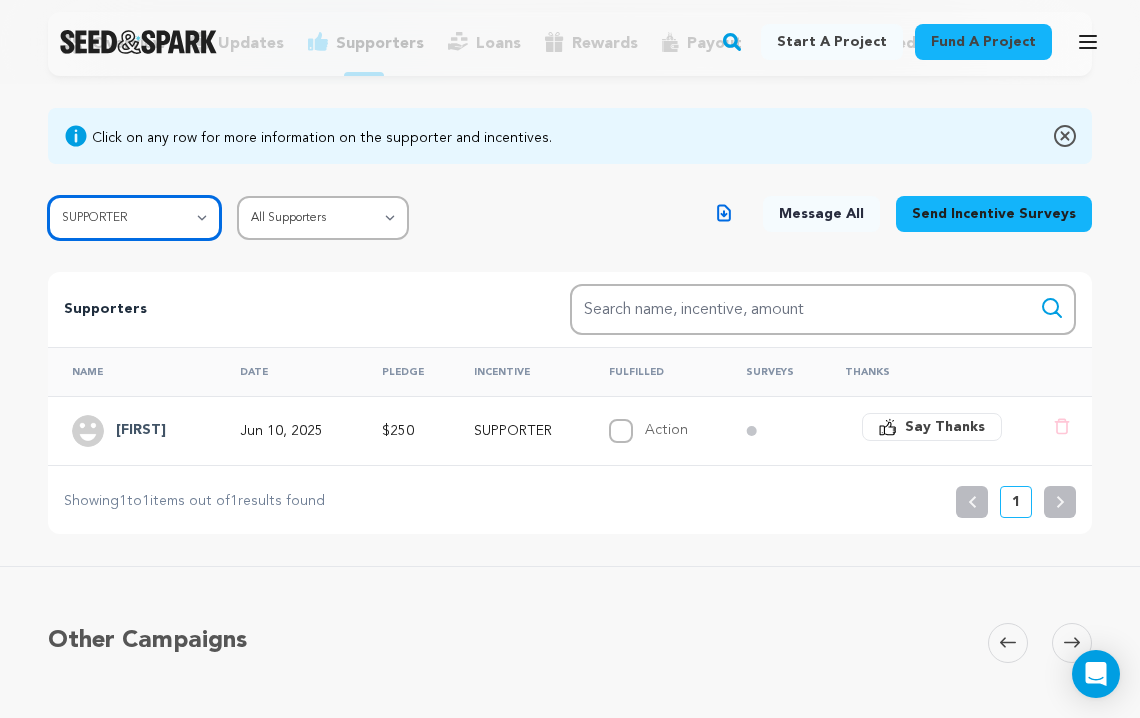 click on "All Incentives
SHOUTOUT
FAN
PAL
FRIEND
SUPPORTER
VIP SPONSOR
PATRON
PRODUCING PARTNER" at bounding box center (134, 218) 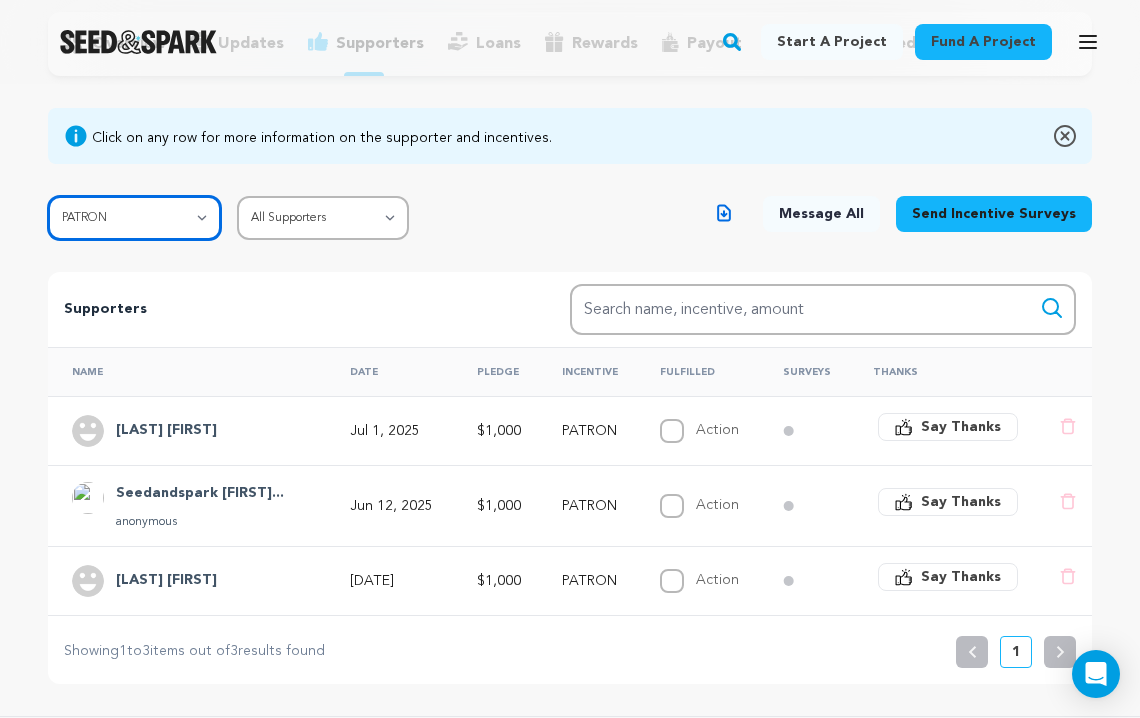 click on "All Incentives
SHOUTOUT
FAN
PAL
FRIEND
SUPPORTER
VIP SPONSOR
PATRON
PRODUCING PARTNER" at bounding box center [134, 218] 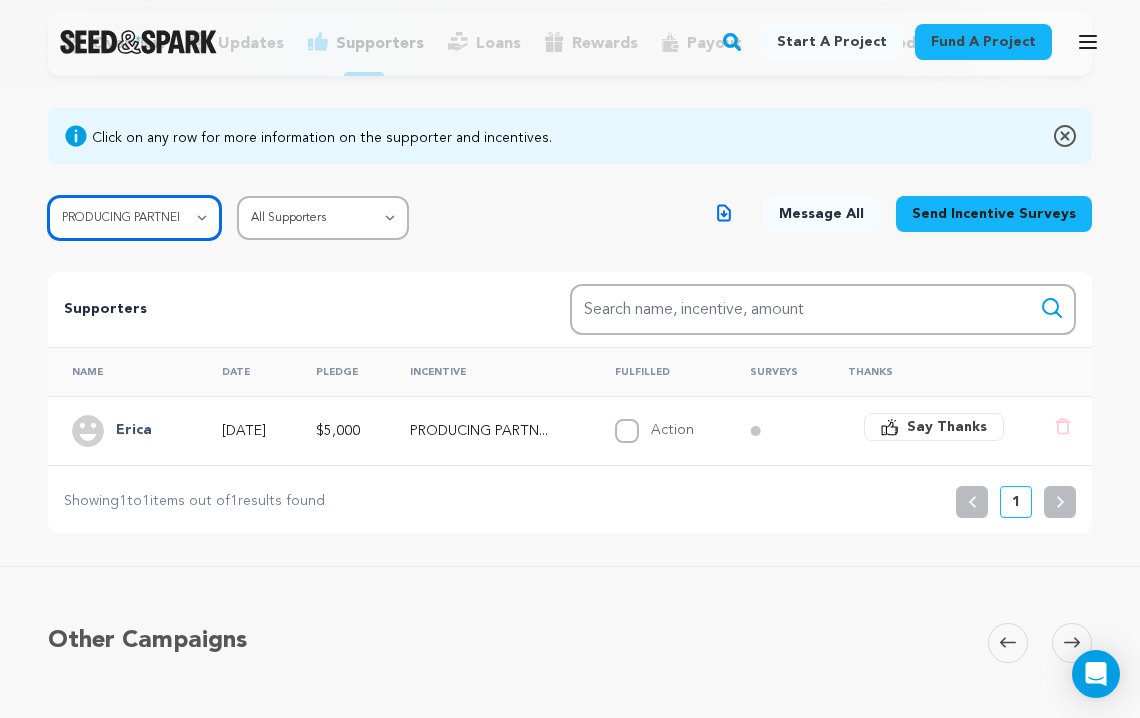 click on "All Incentives
SHOUTOUT
FAN
PAL
FRIEND
SUPPORTER
VIP SPONSOR
PATRON
PRODUCING PARTNER" at bounding box center [134, 218] 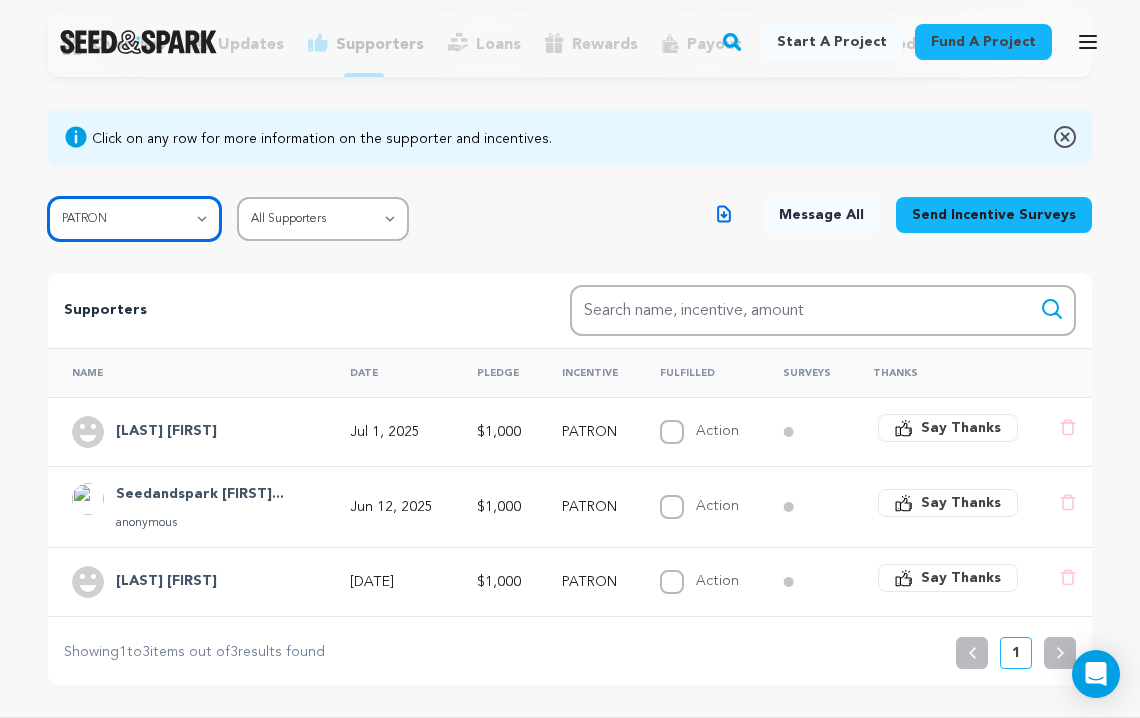 scroll, scrollTop: 186, scrollLeft: 0, axis: vertical 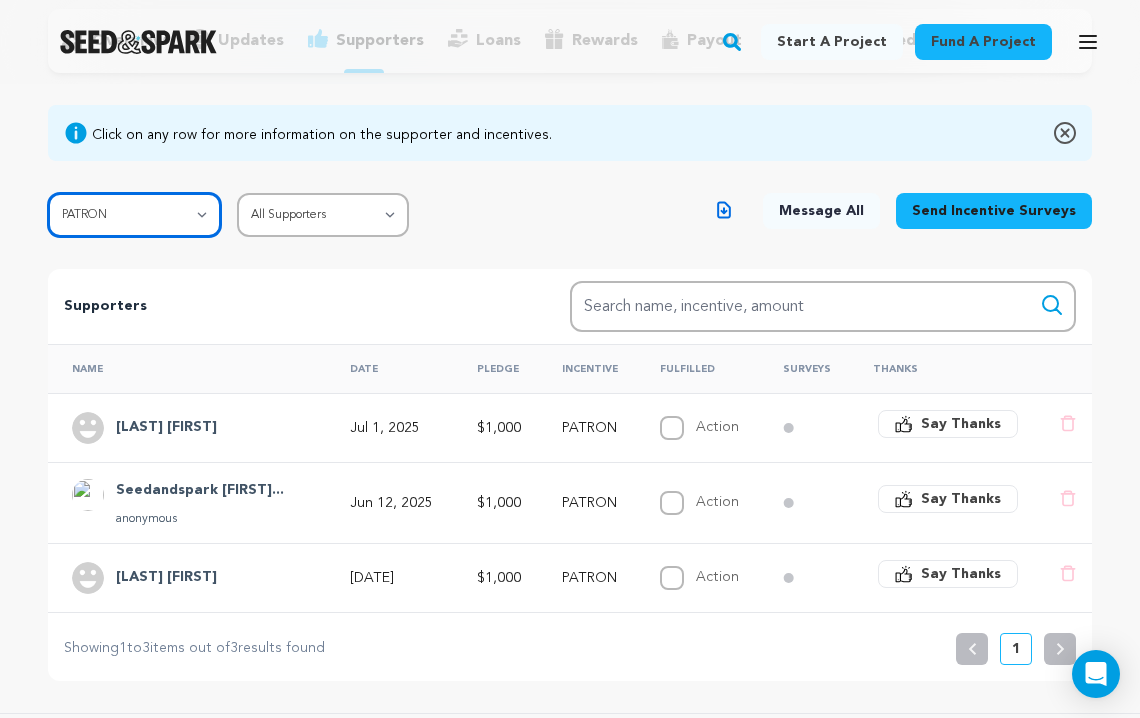 click on "All Incentives
SHOUTOUT
FAN
PAL
FRIEND
SUPPORTER
VIP SPONSOR
PATRON
PRODUCING PARTNER" at bounding box center [134, 215] 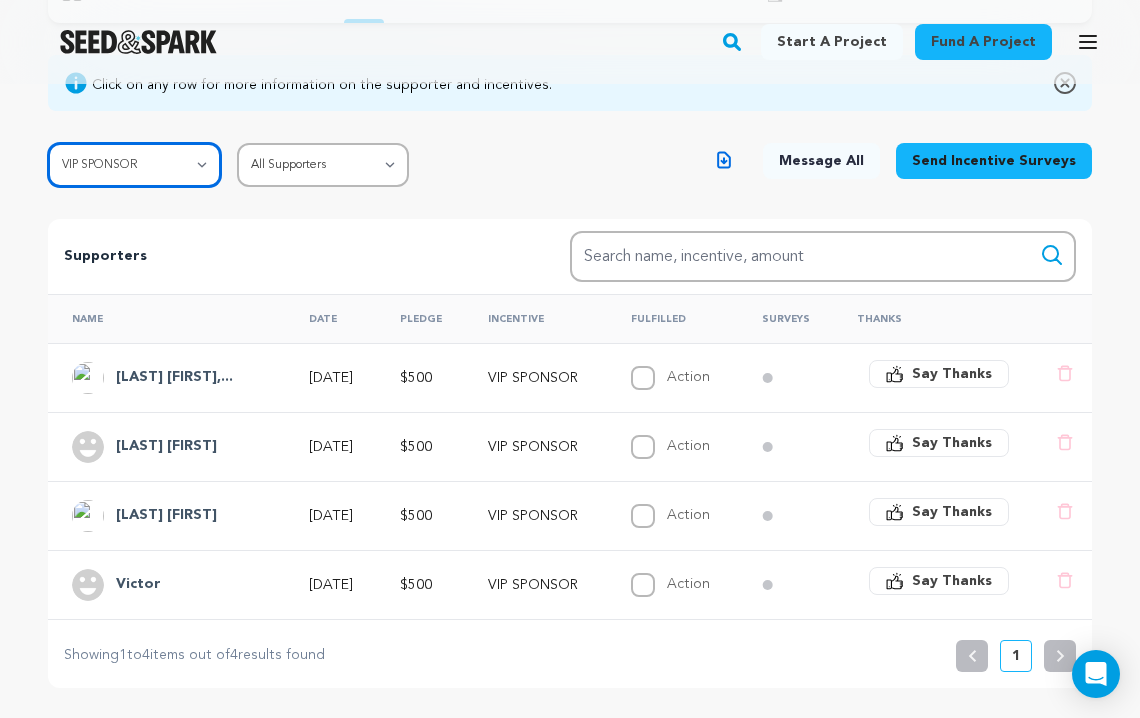 scroll, scrollTop: 234, scrollLeft: 0, axis: vertical 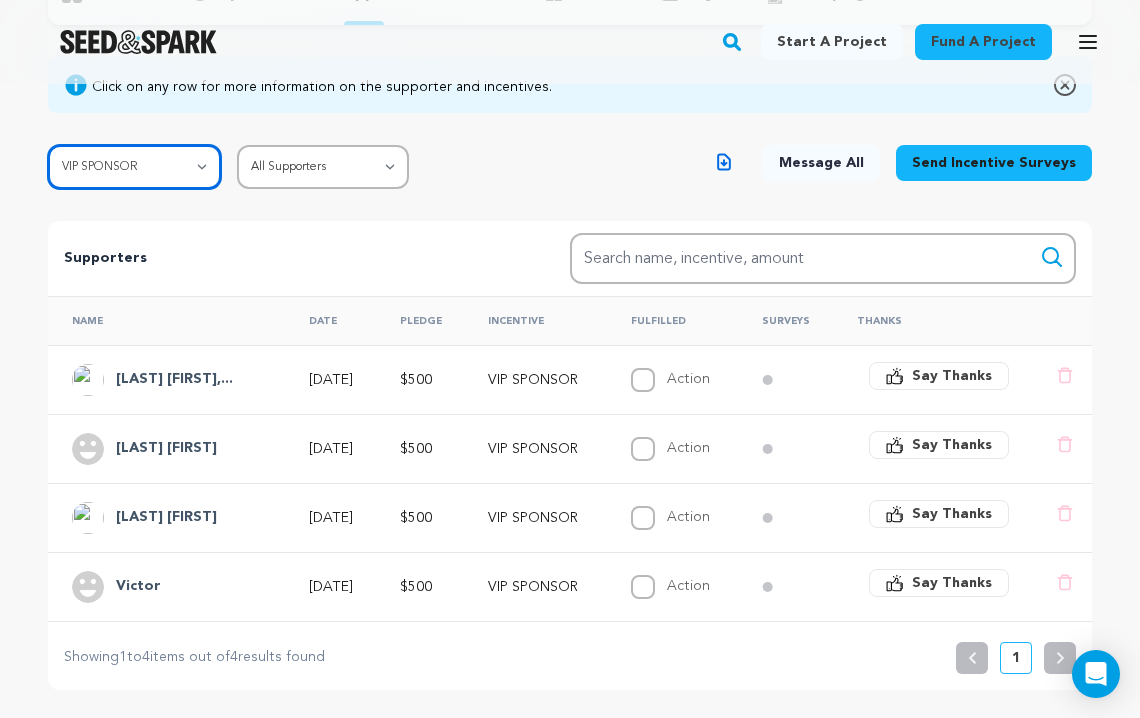 click on "All Incentives
SHOUTOUT
FAN
PAL
FRIEND
SUPPORTER
VIP SPONSOR
PATRON
PRODUCING PARTNER" at bounding box center [134, 167] 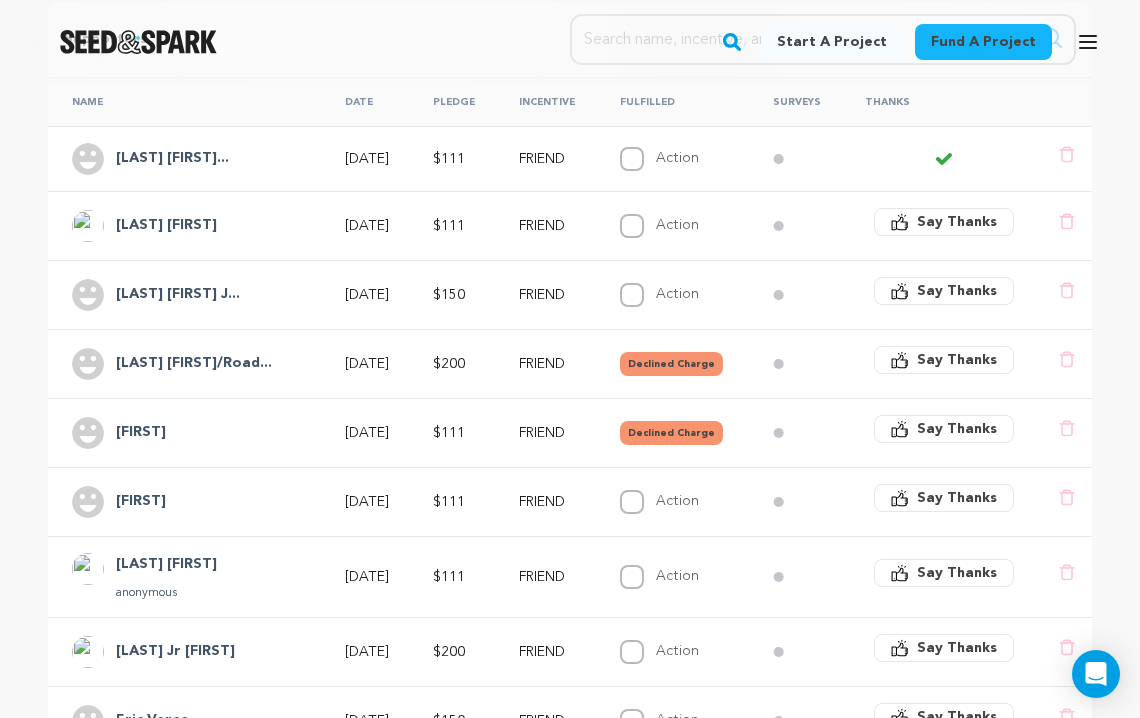scroll, scrollTop: 480, scrollLeft: 0, axis: vertical 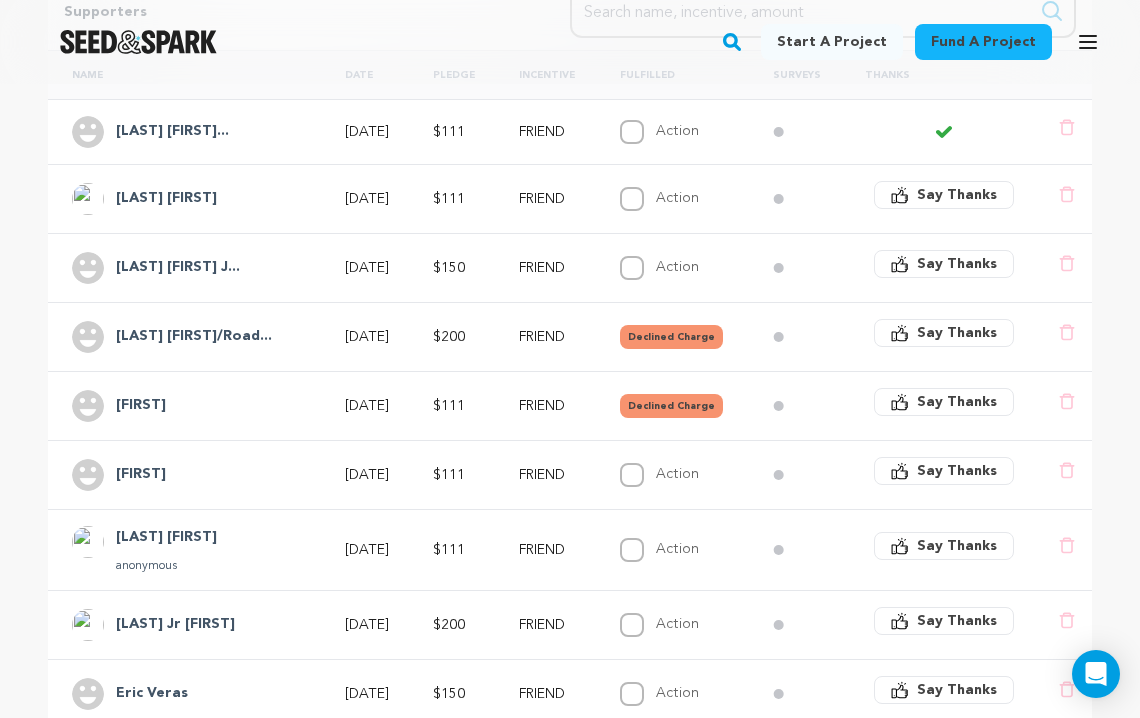 click on "[FIRST]" at bounding box center [141, 406] 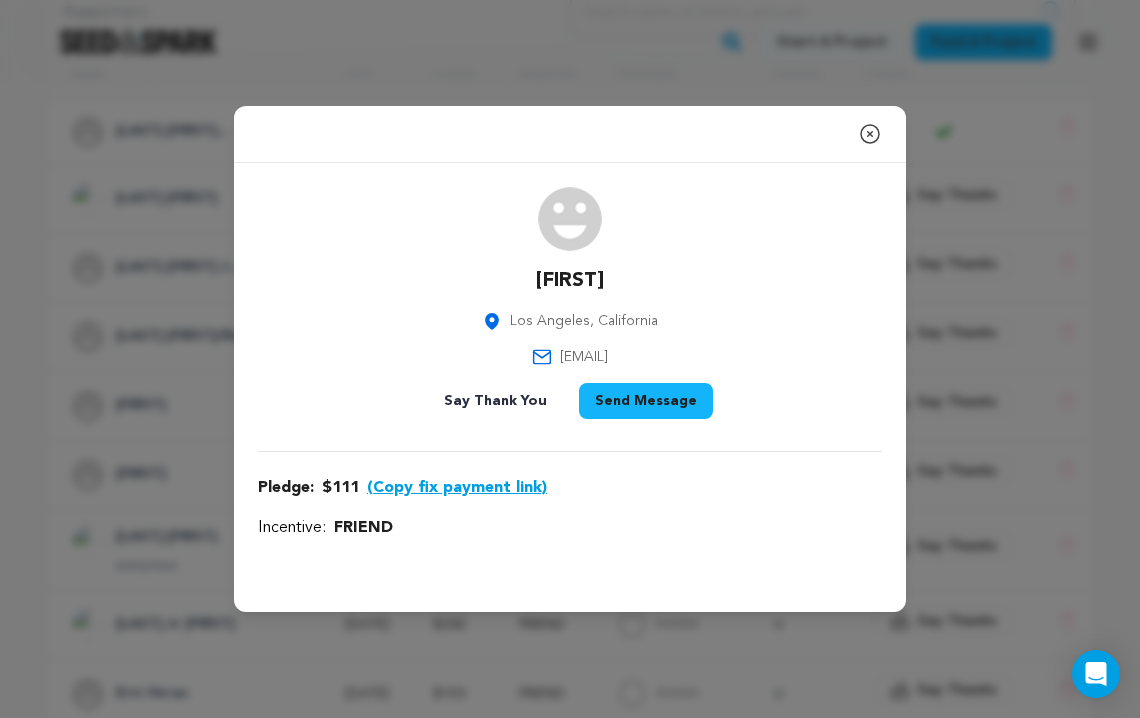click 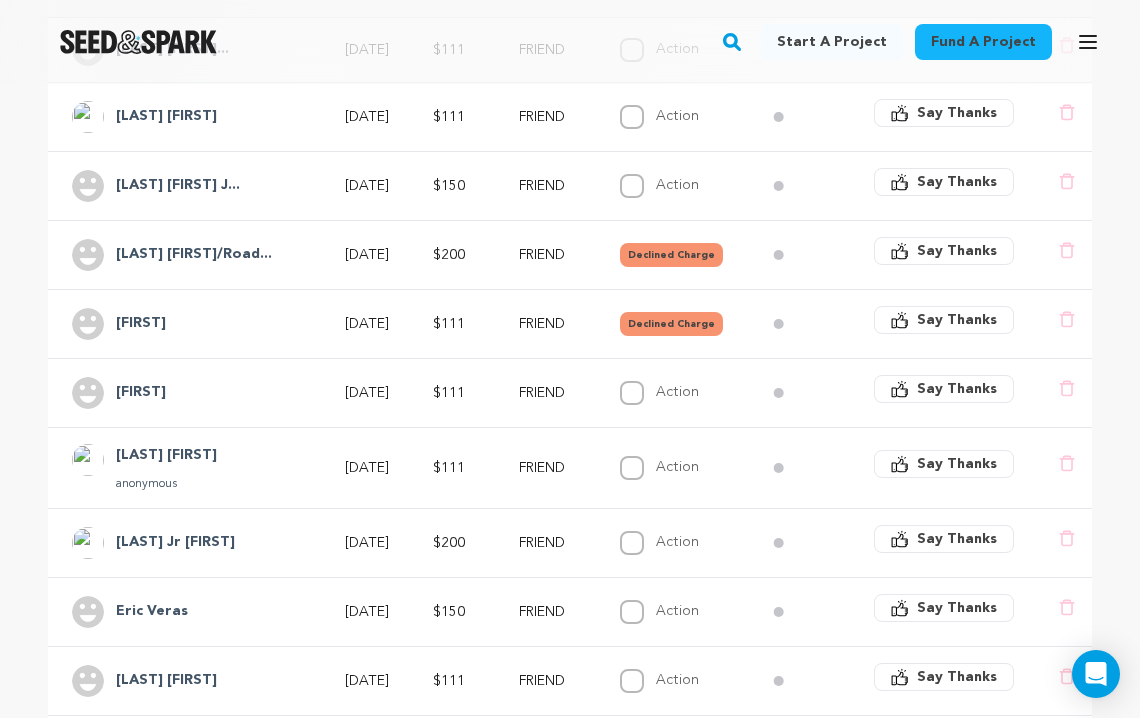 scroll, scrollTop: 562, scrollLeft: 0, axis: vertical 